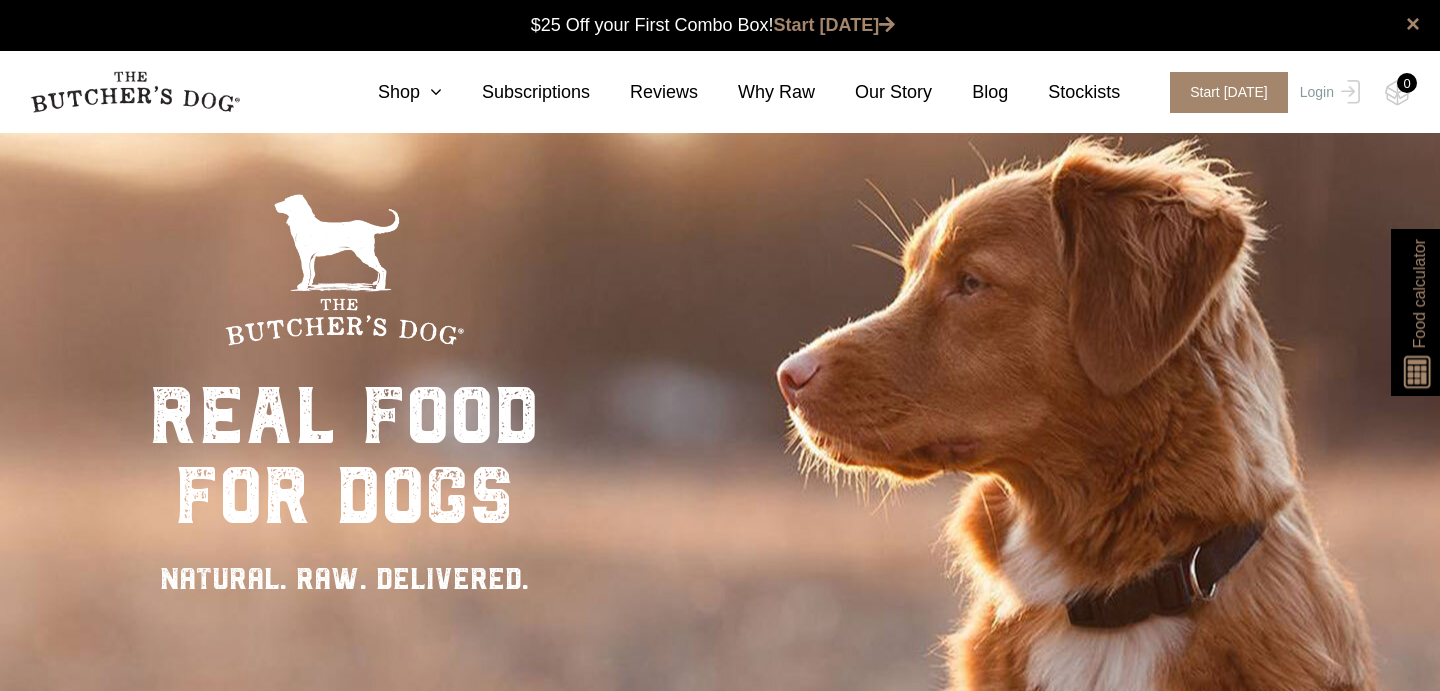 scroll, scrollTop: 1, scrollLeft: 0, axis: vertical 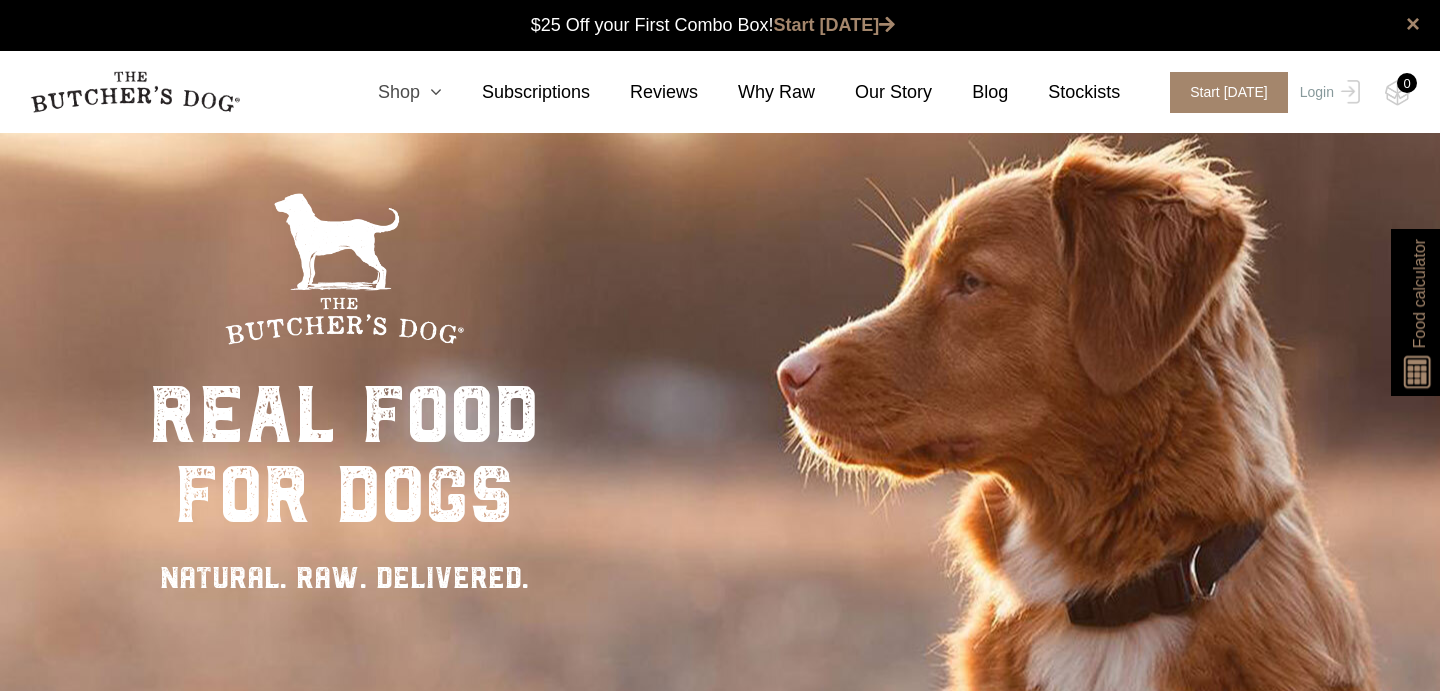 click on "Shop" at bounding box center (390, 92) 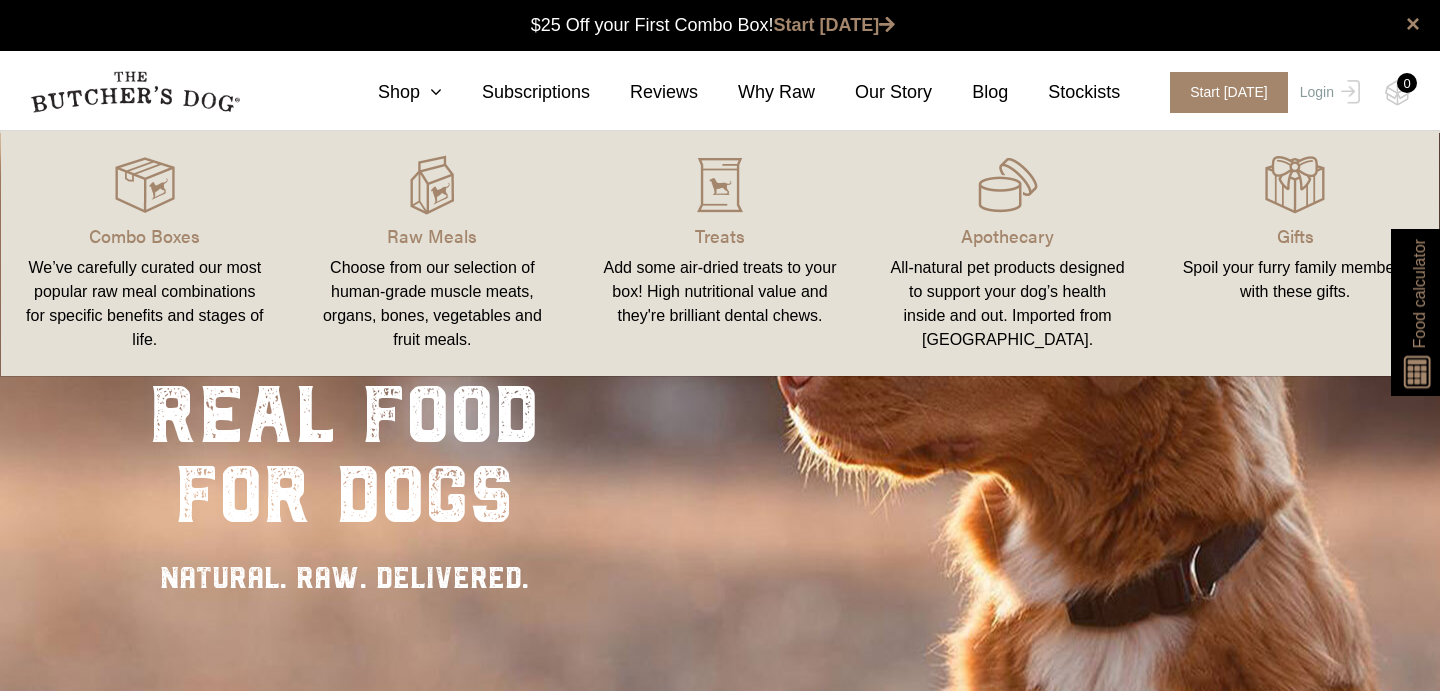 click on "Choose from our selection of human-grade muscle meats,
organs, bones, vegetables and fruit meals." at bounding box center [433, 304] 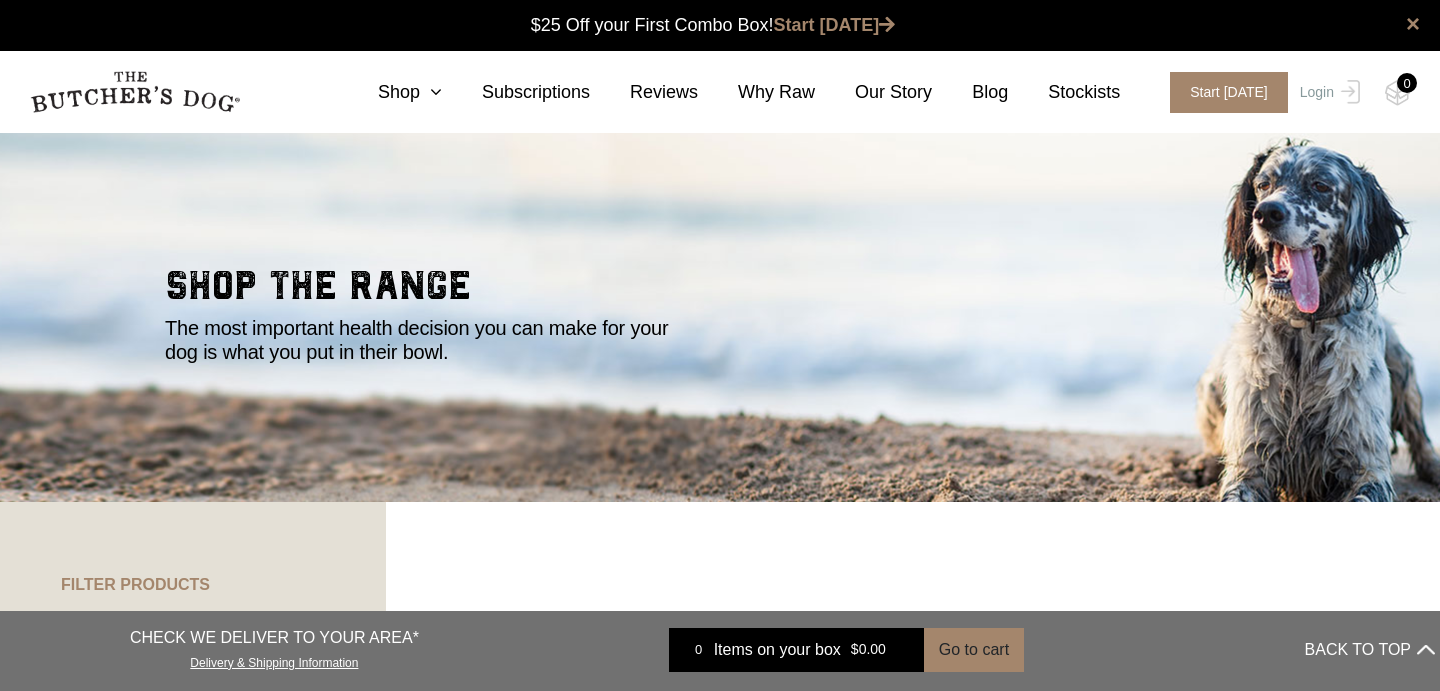 scroll, scrollTop: 0, scrollLeft: 0, axis: both 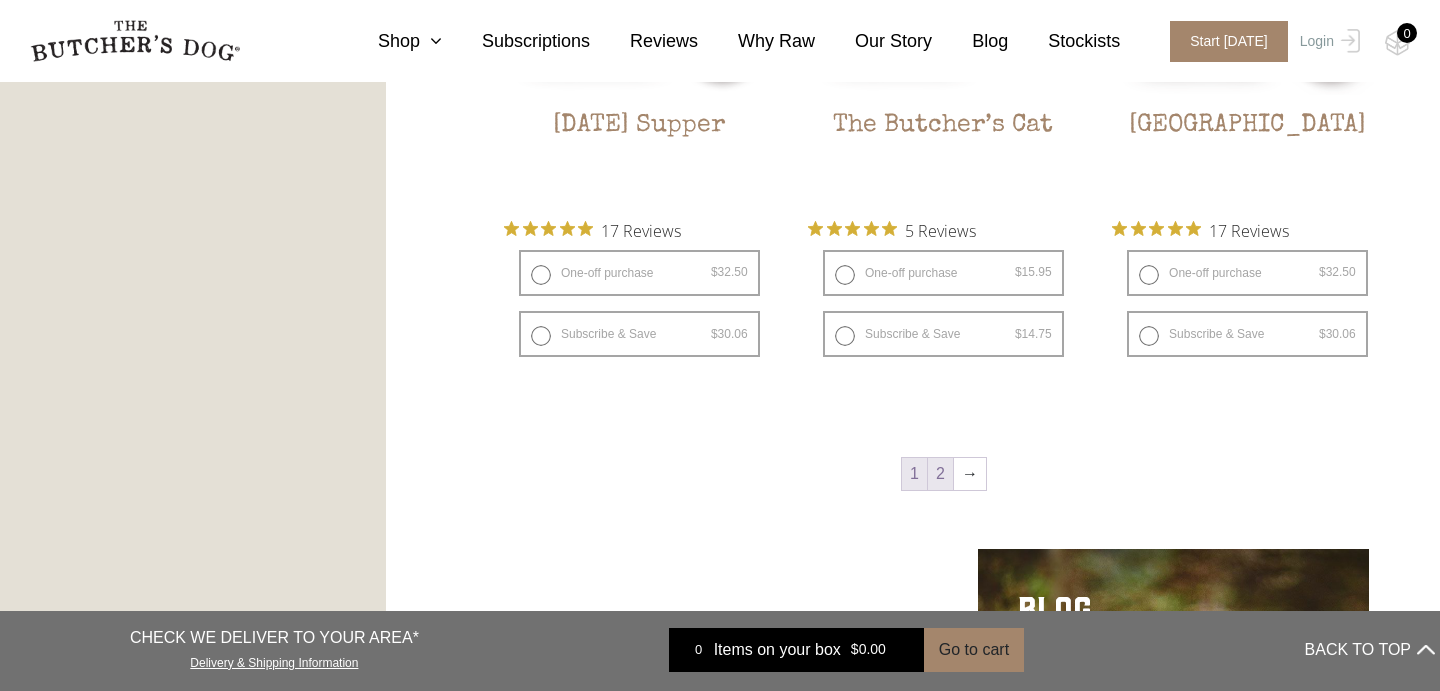 click on "2" at bounding box center (940, 474) 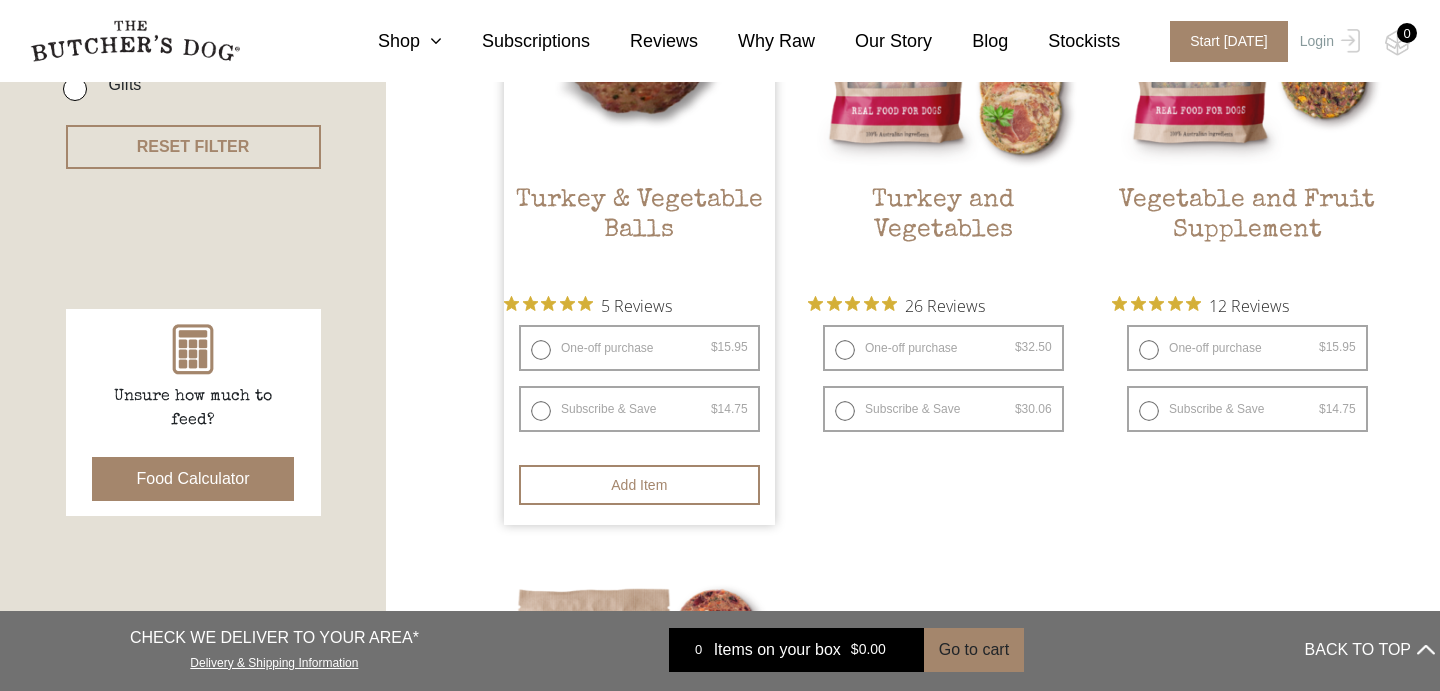 scroll, scrollTop: 740, scrollLeft: 0, axis: vertical 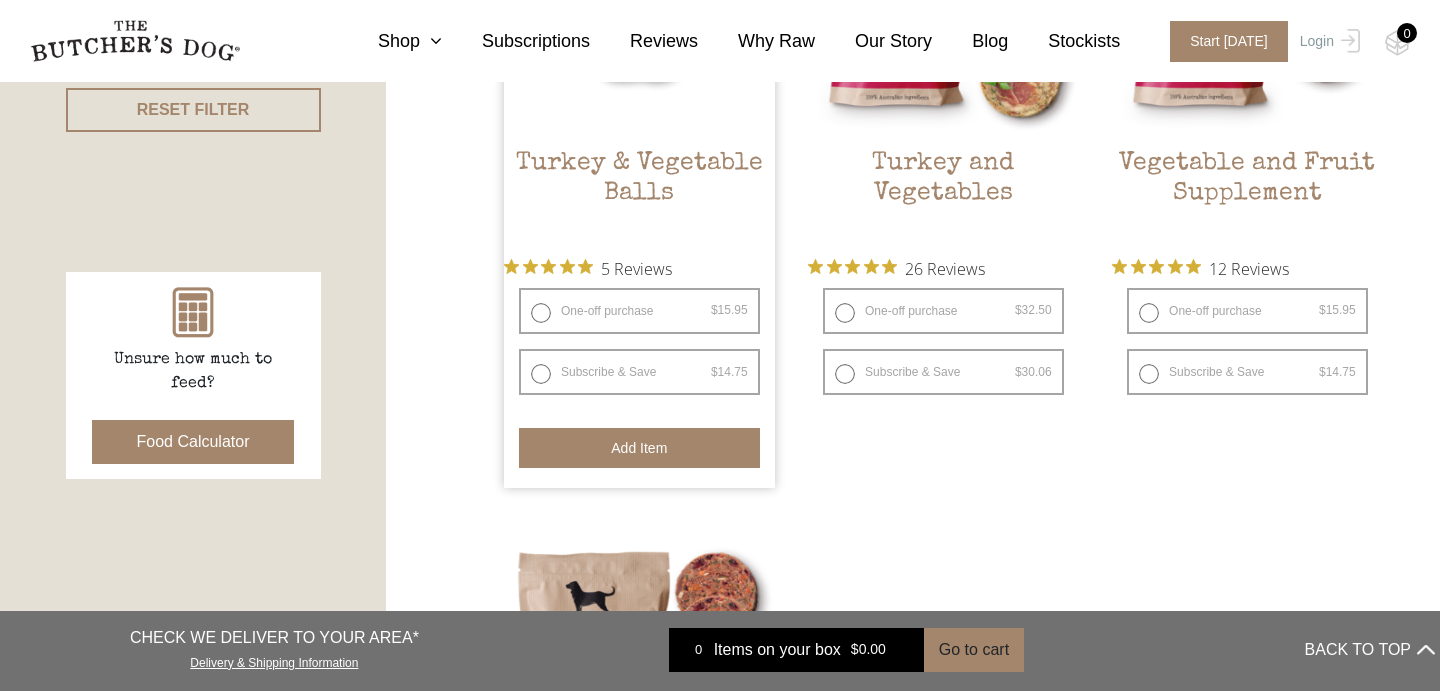 click on "Add item" at bounding box center (639, 448) 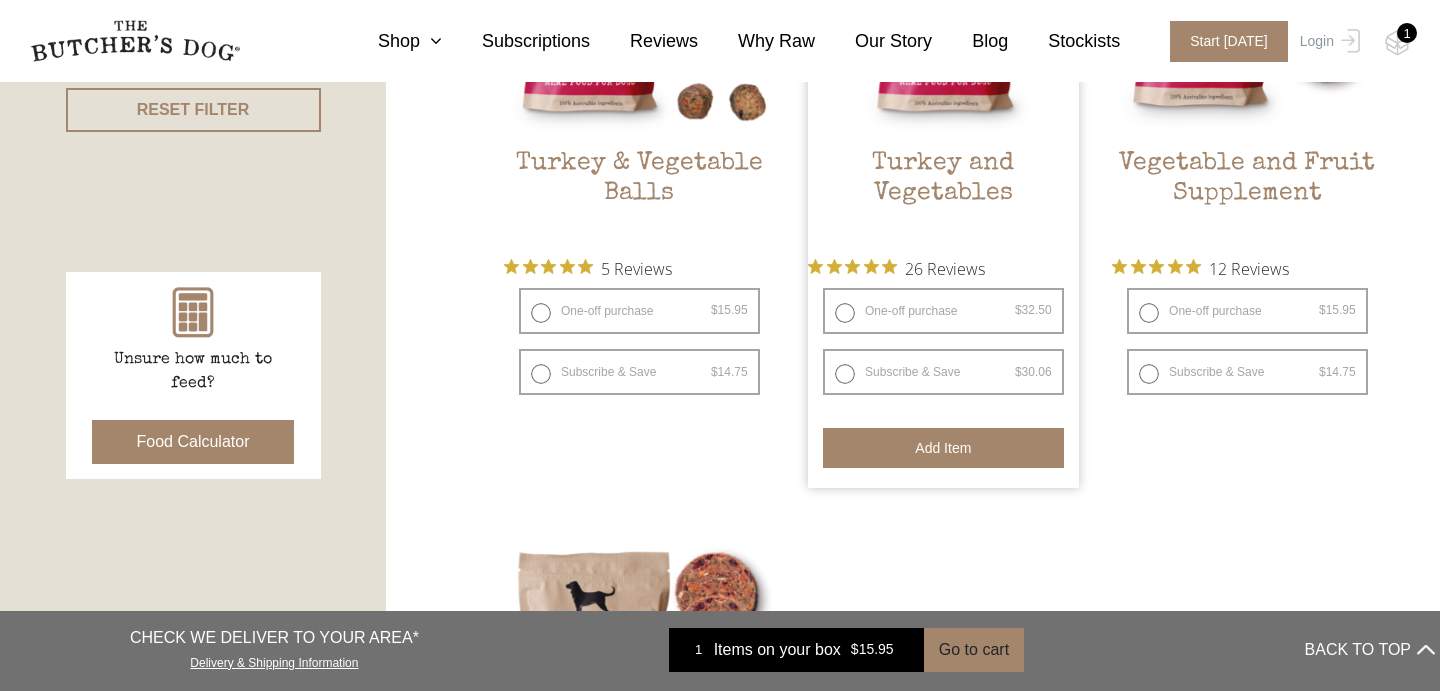 click on "Add item" at bounding box center [943, 448] 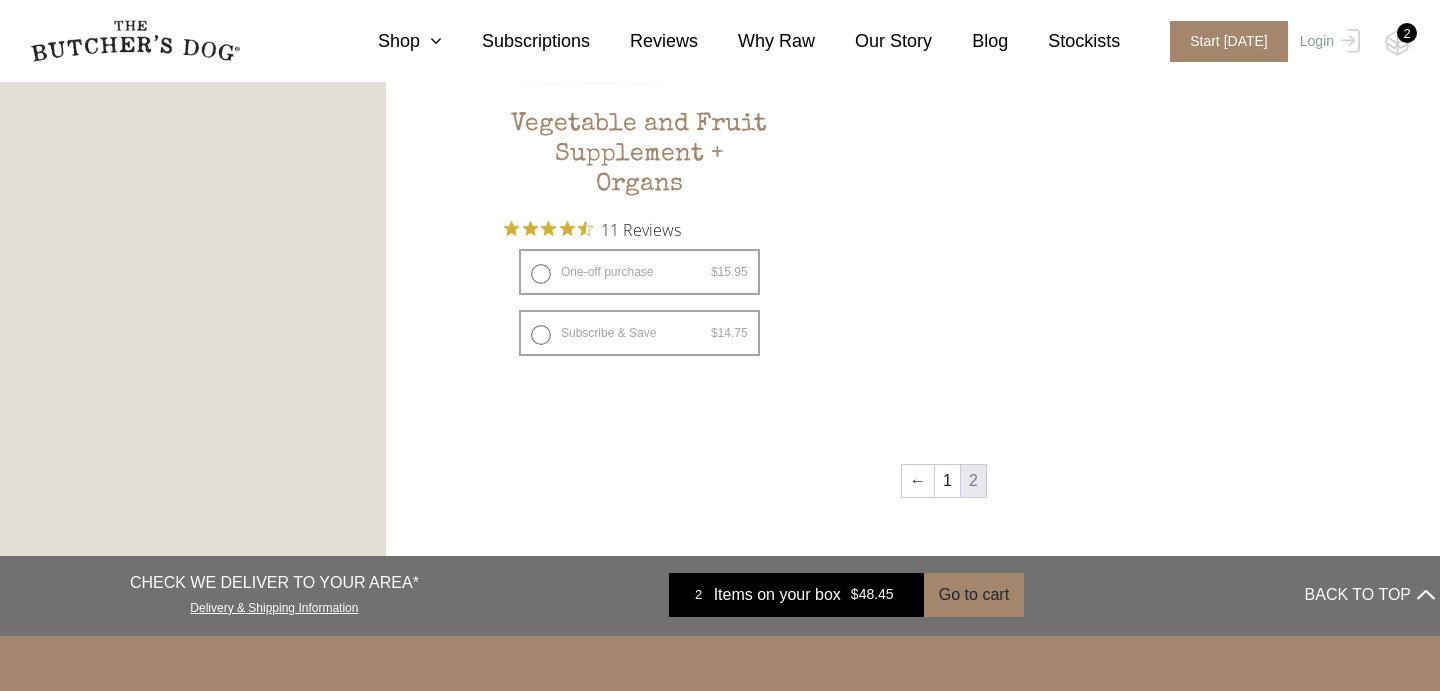 scroll, scrollTop: 1572, scrollLeft: 0, axis: vertical 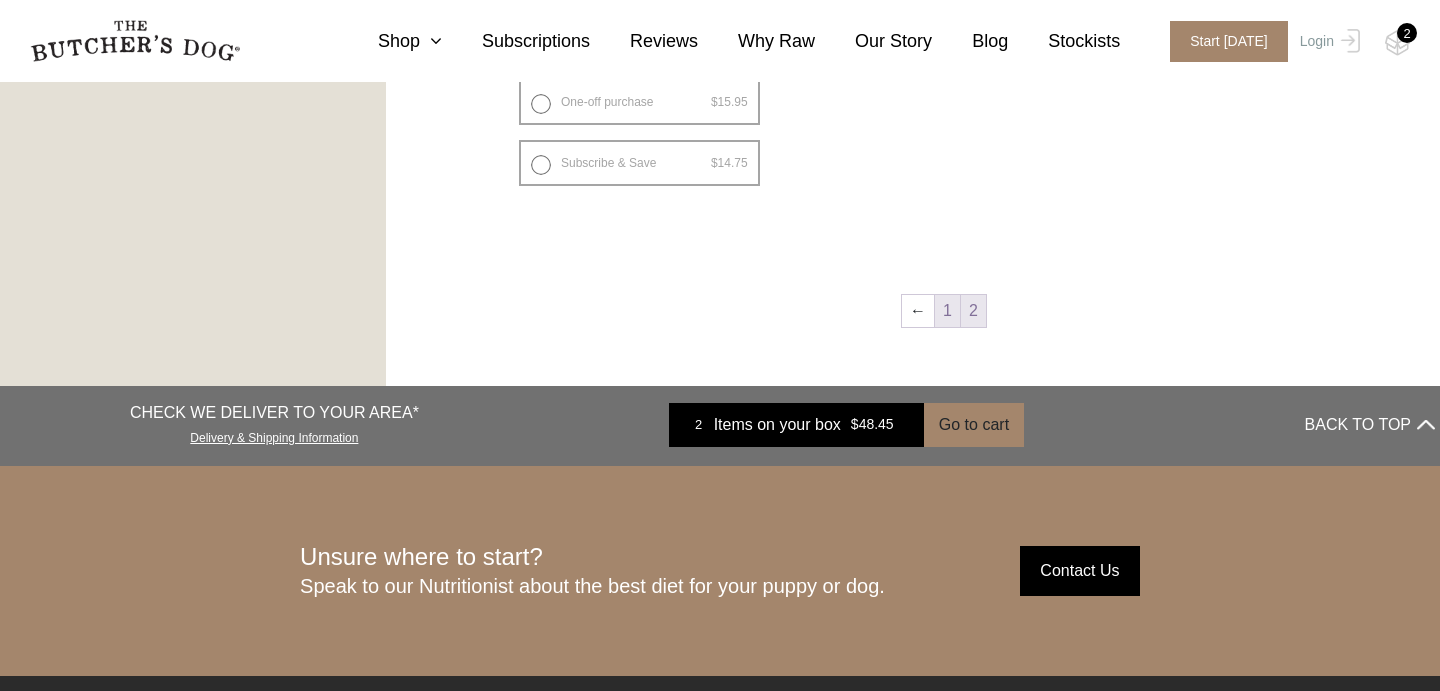 click on "1" at bounding box center [947, 311] 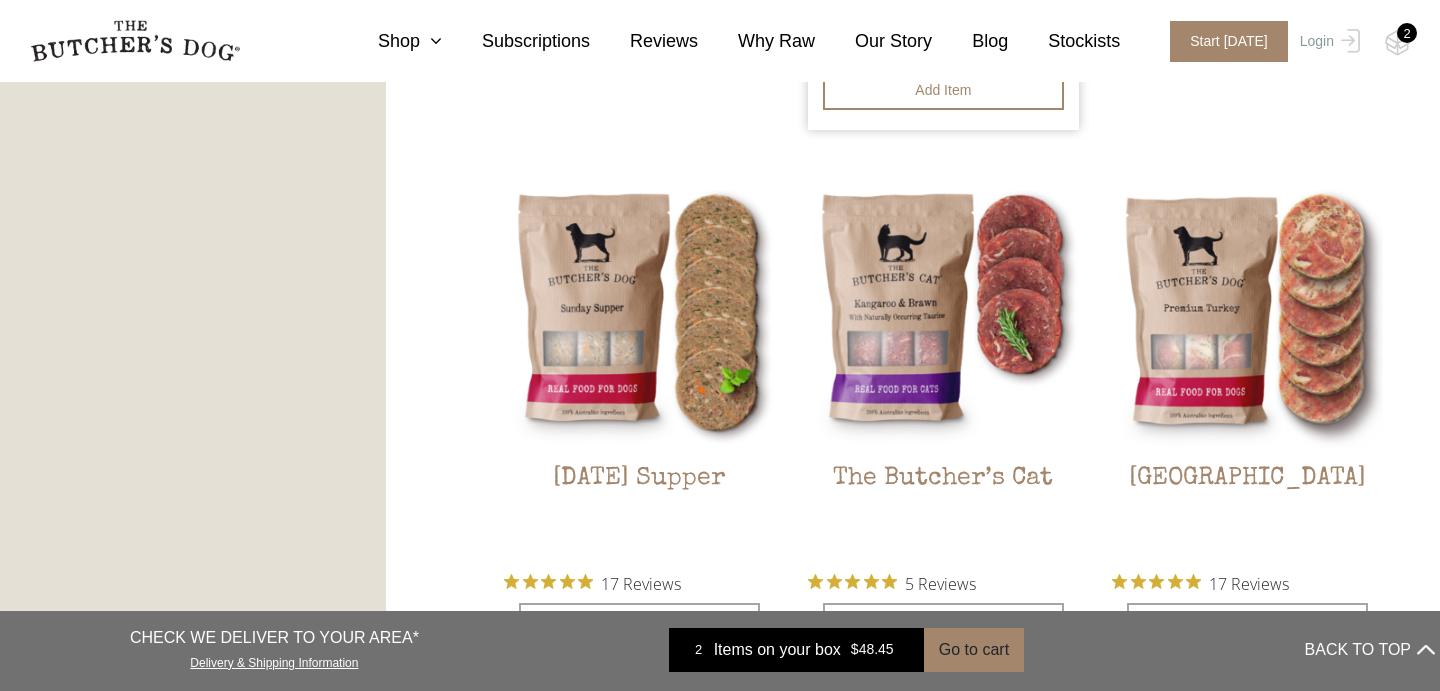 scroll, scrollTop: 2404, scrollLeft: 0, axis: vertical 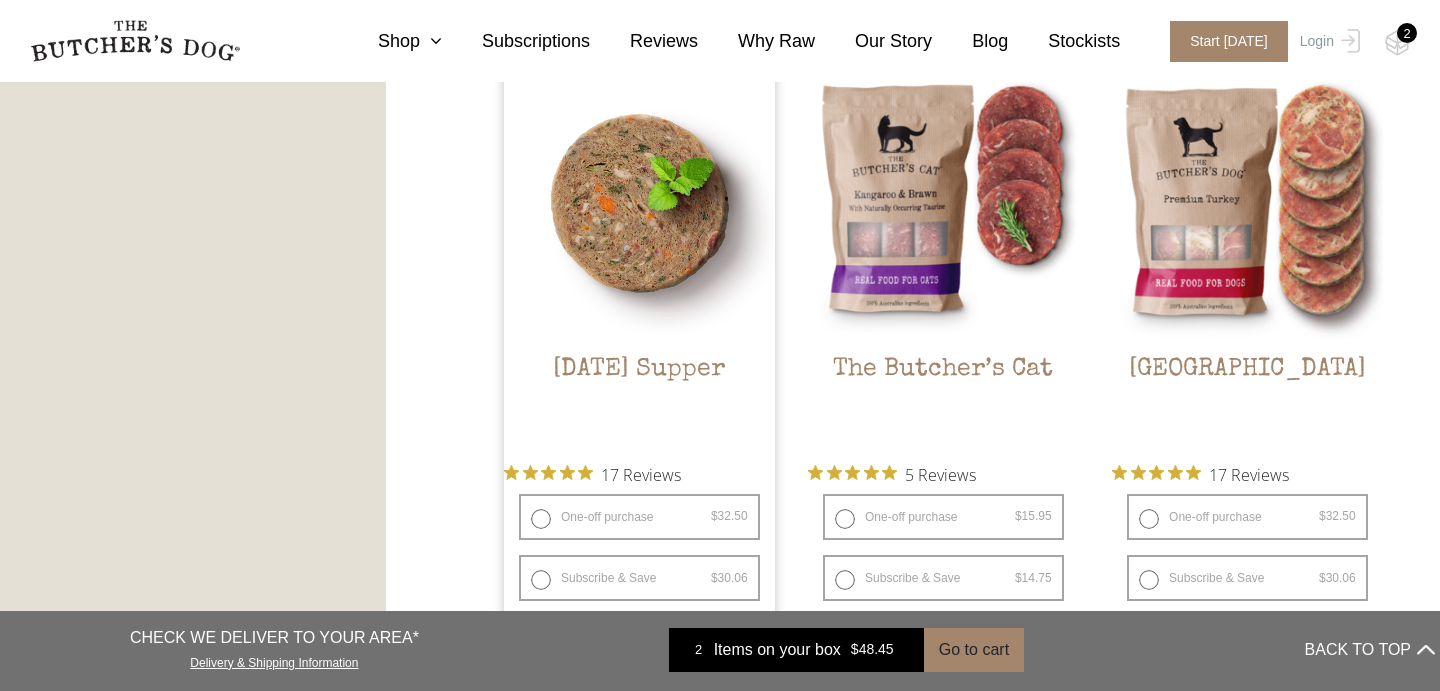 click at bounding box center [639, 203] 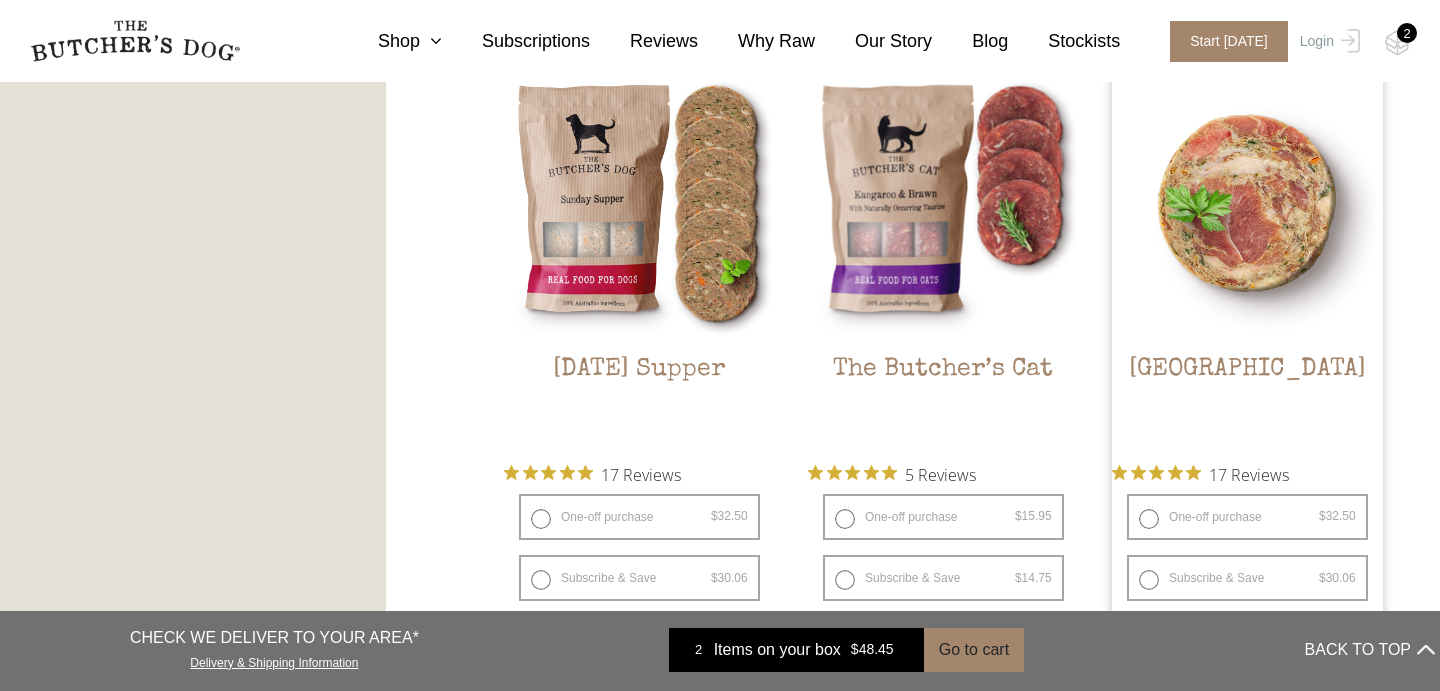 click at bounding box center [1247, 203] 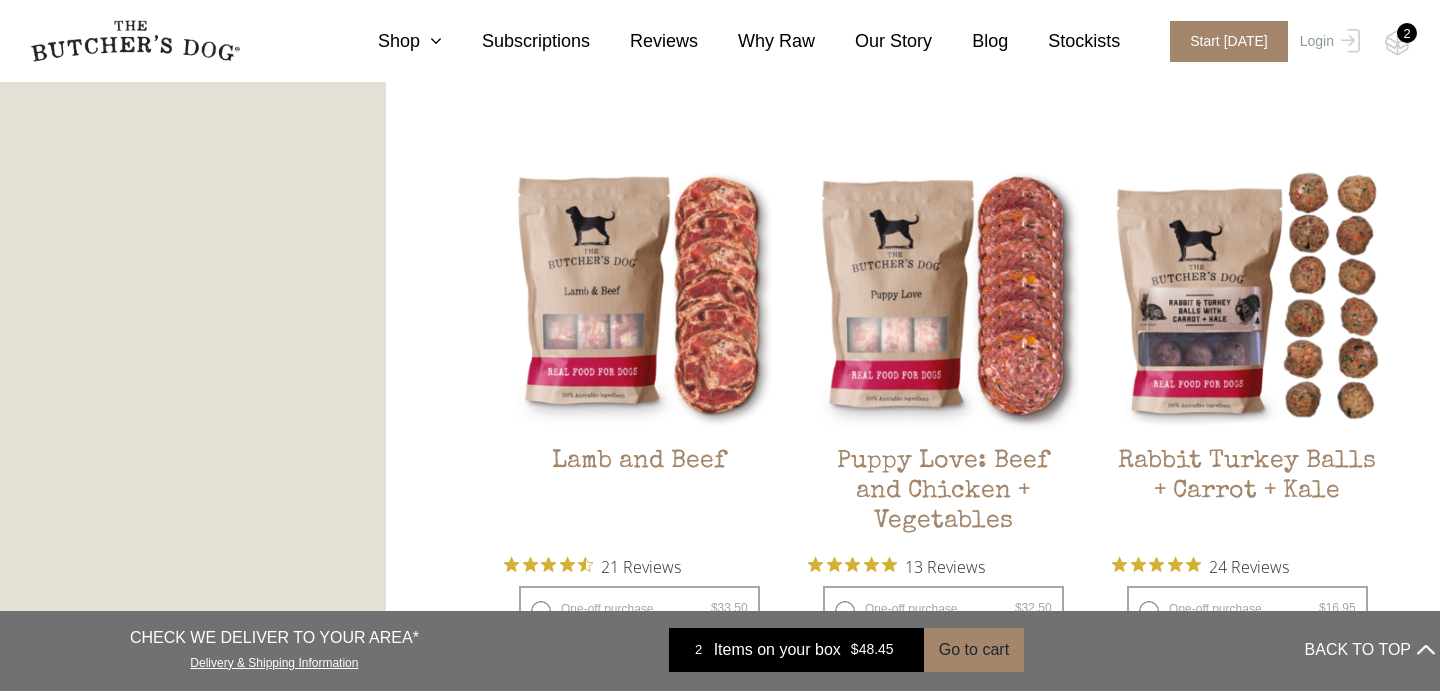 scroll, scrollTop: 1647, scrollLeft: 0, axis: vertical 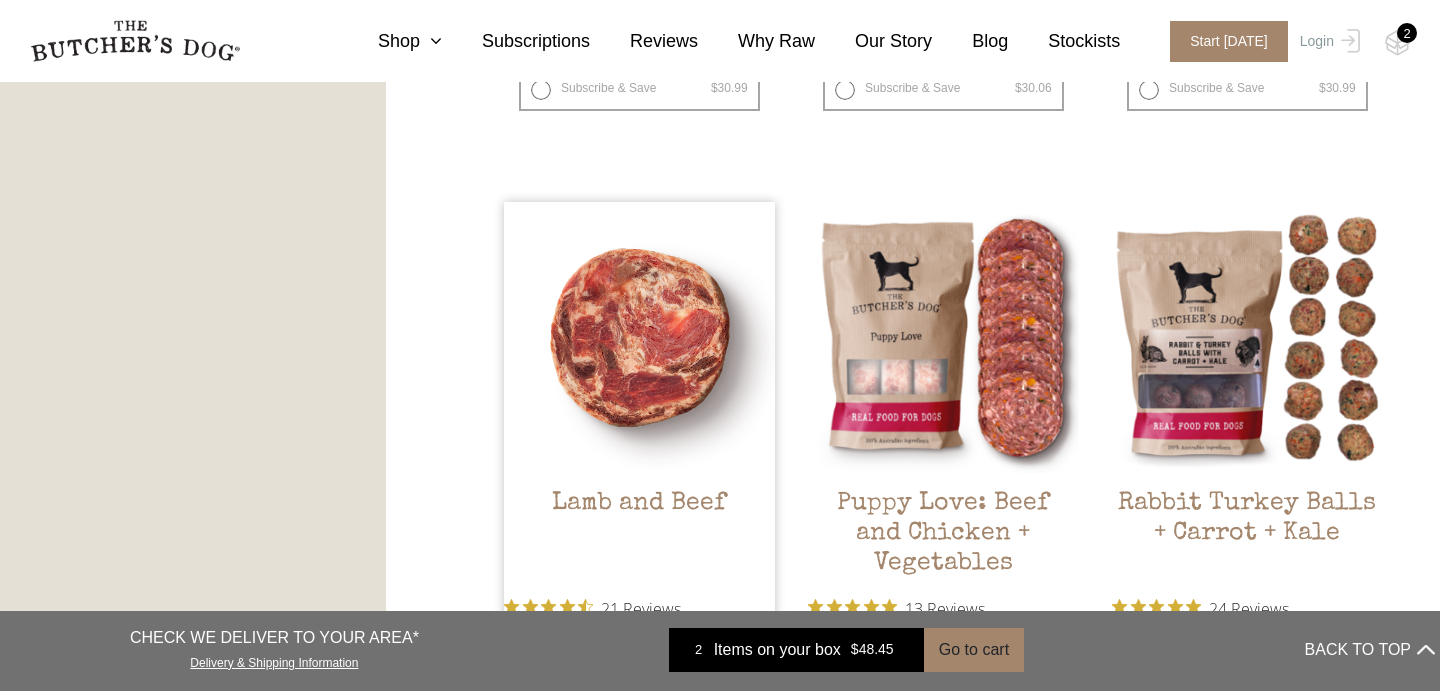 click at bounding box center (639, 337) 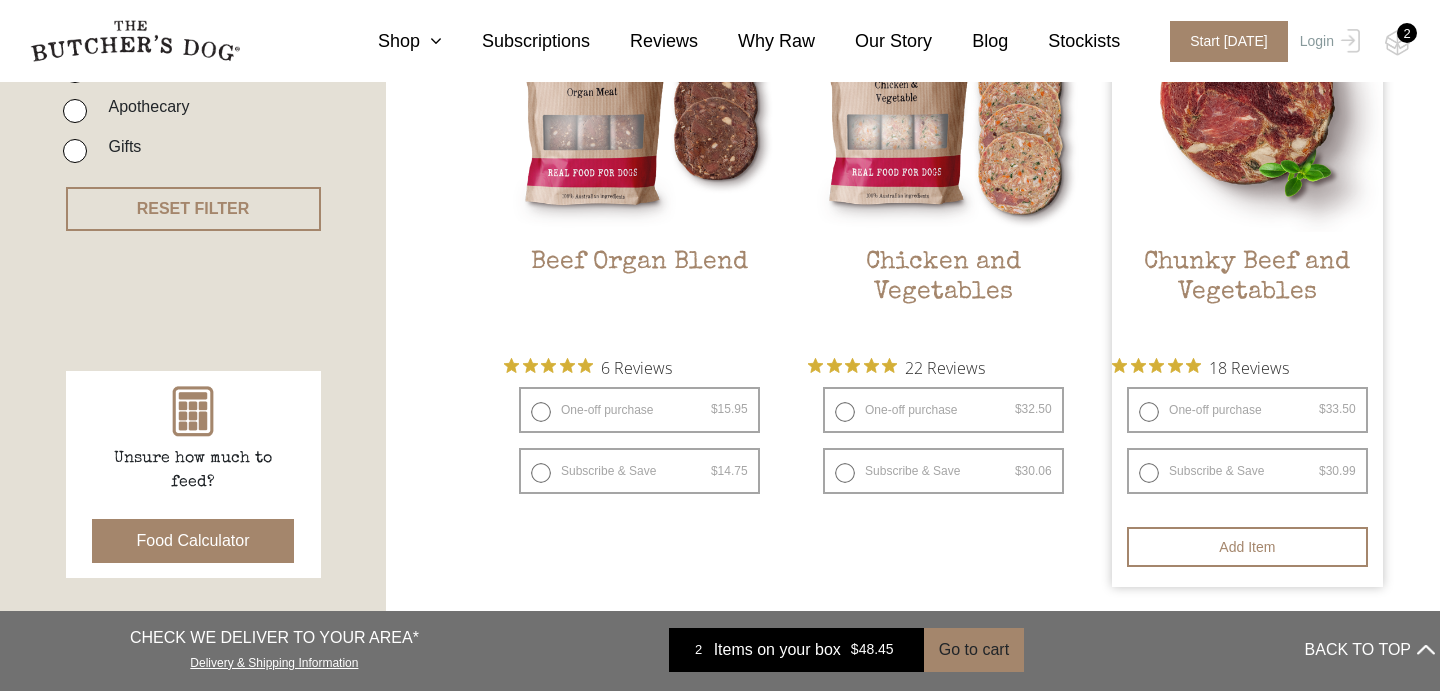 scroll, scrollTop: 706, scrollLeft: 0, axis: vertical 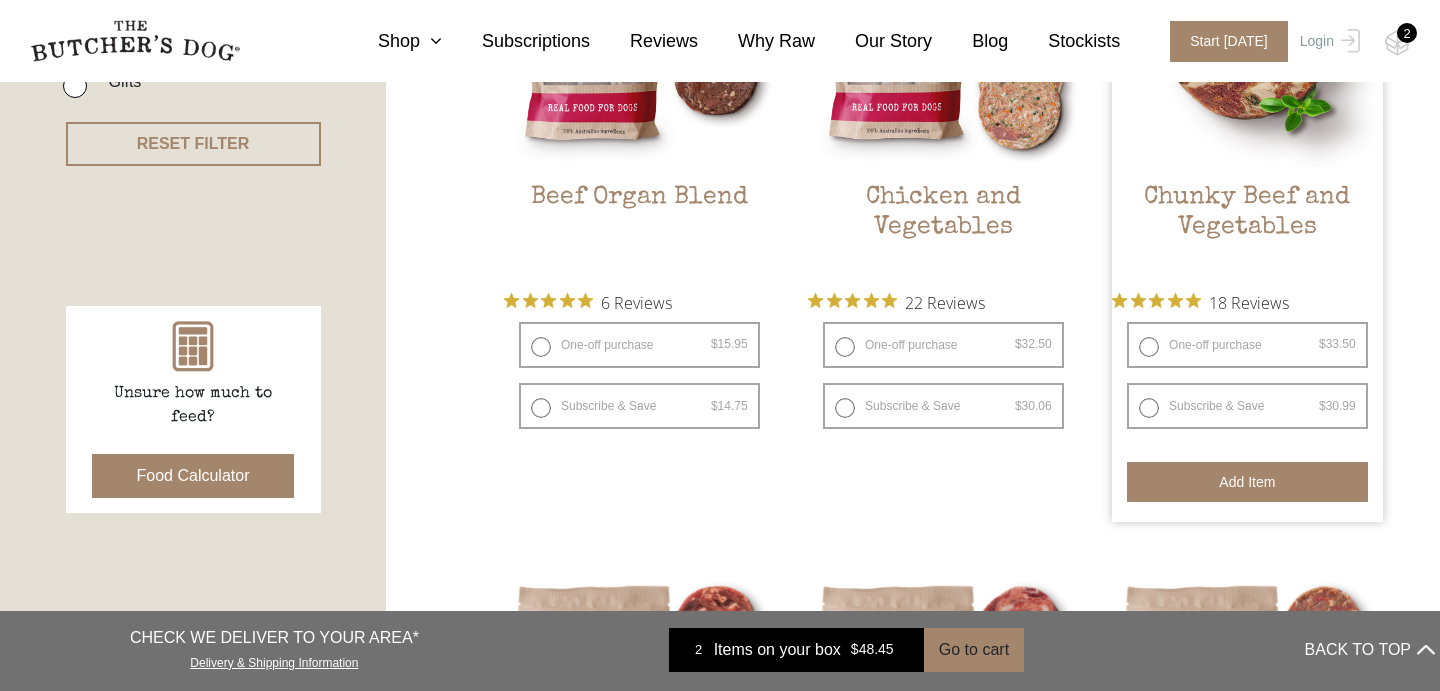 click on "Add item" at bounding box center [1247, 482] 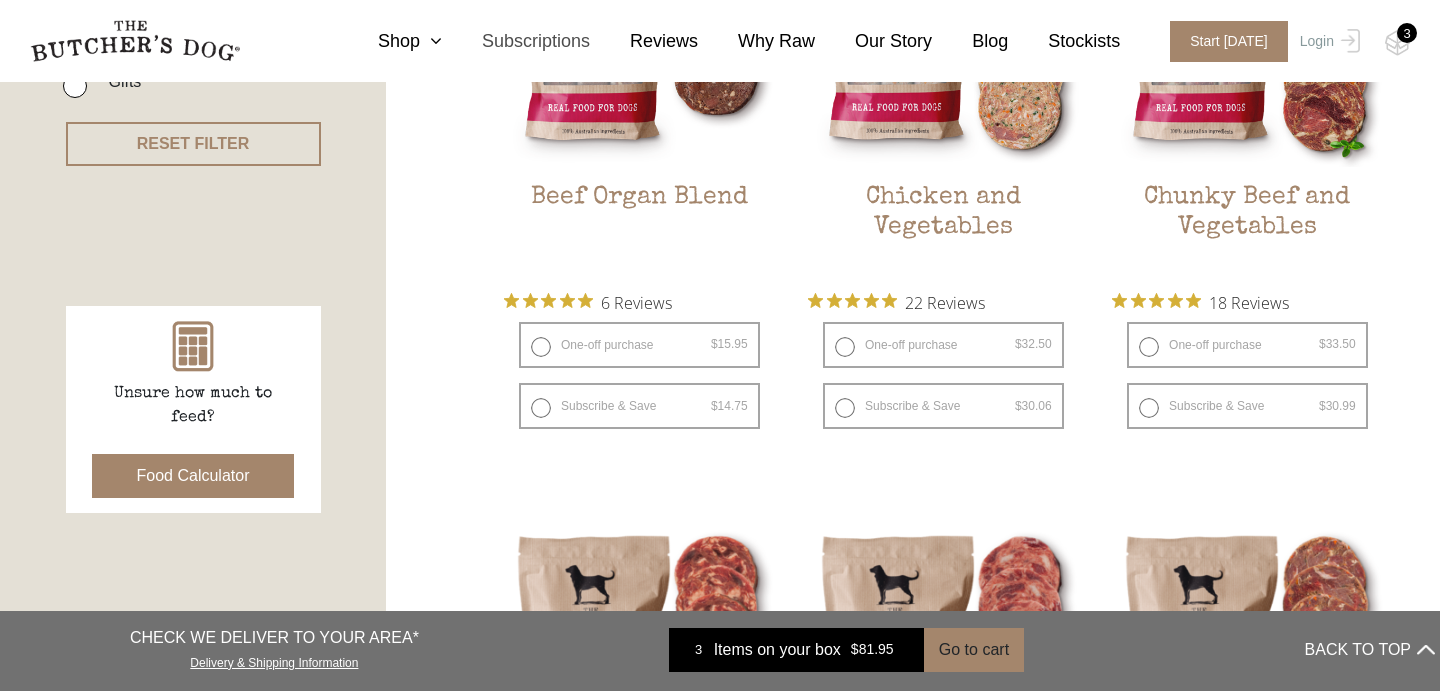 click on "Subscriptions" at bounding box center [516, 41] 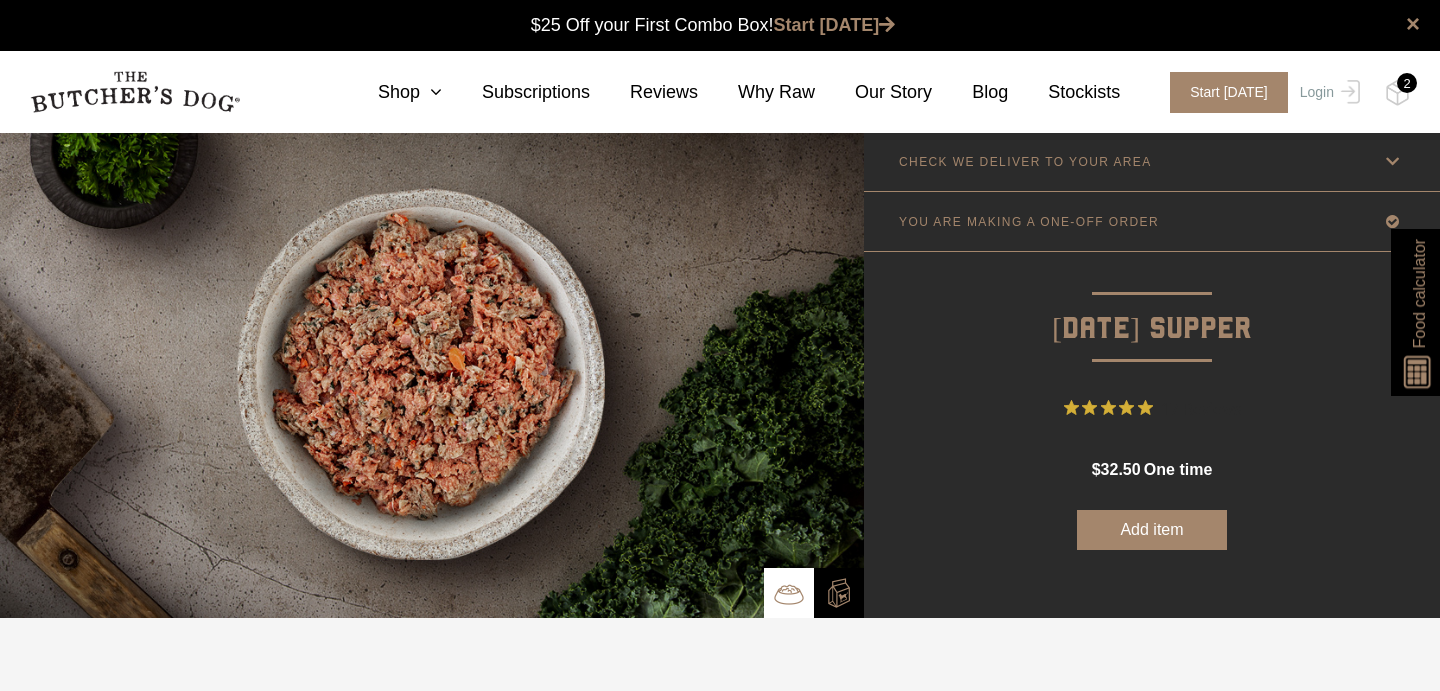 scroll, scrollTop: 0, scrollLeft: 0, axis: both 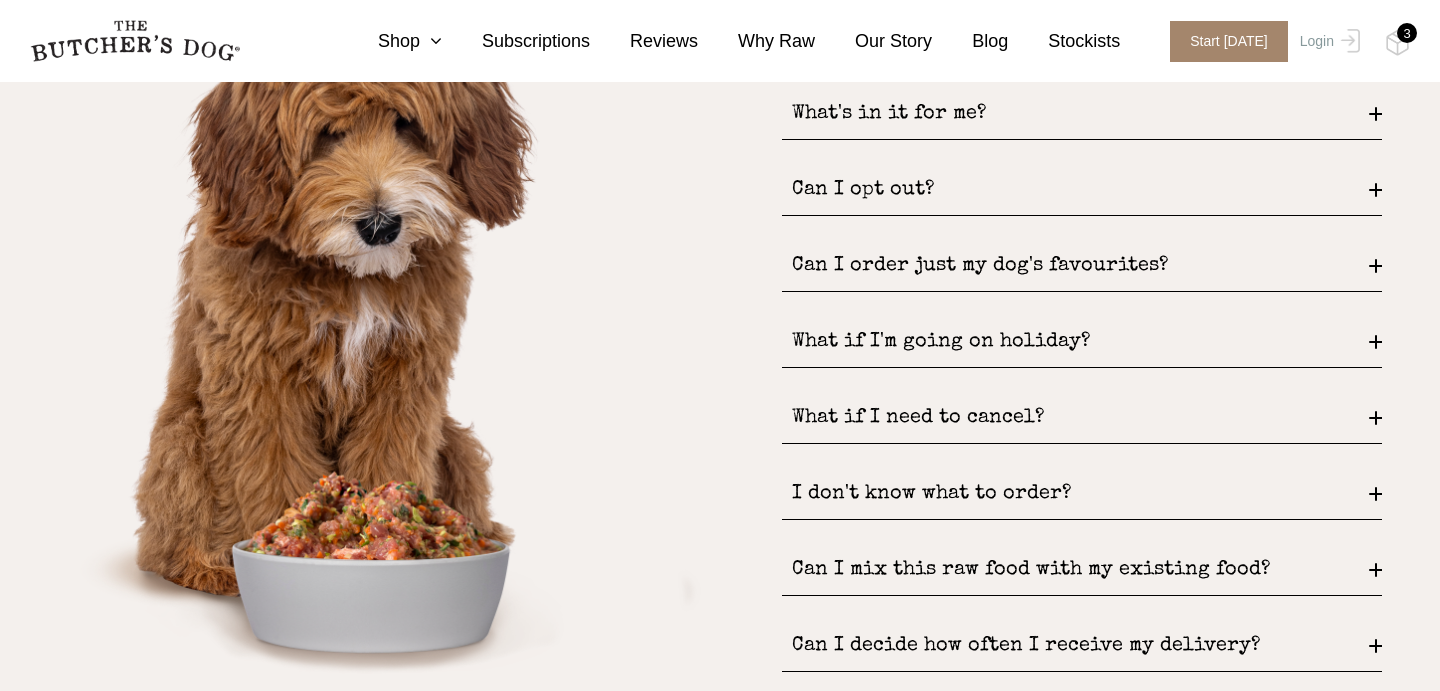 click on "Can I order just my dog's favourites?" at bounding box center (1082, 266) 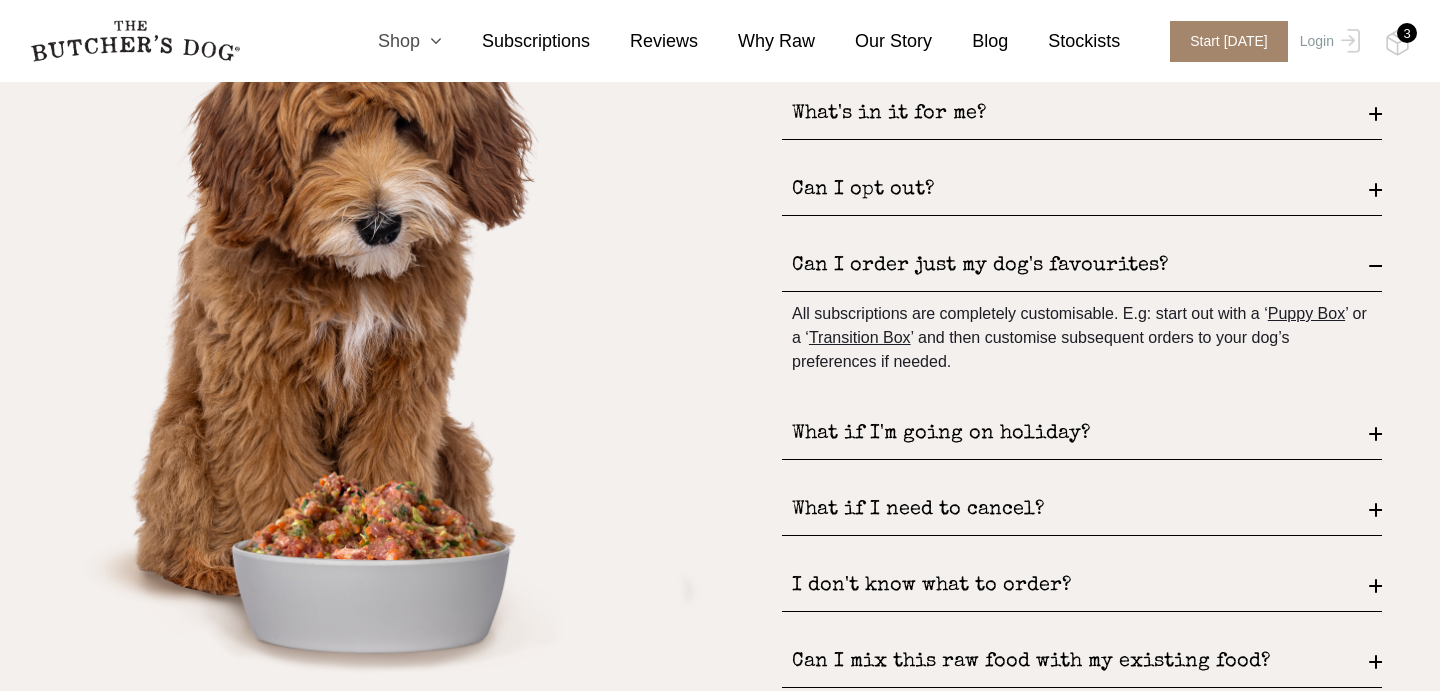 click on "Shop" at bounding box center [390, 41] 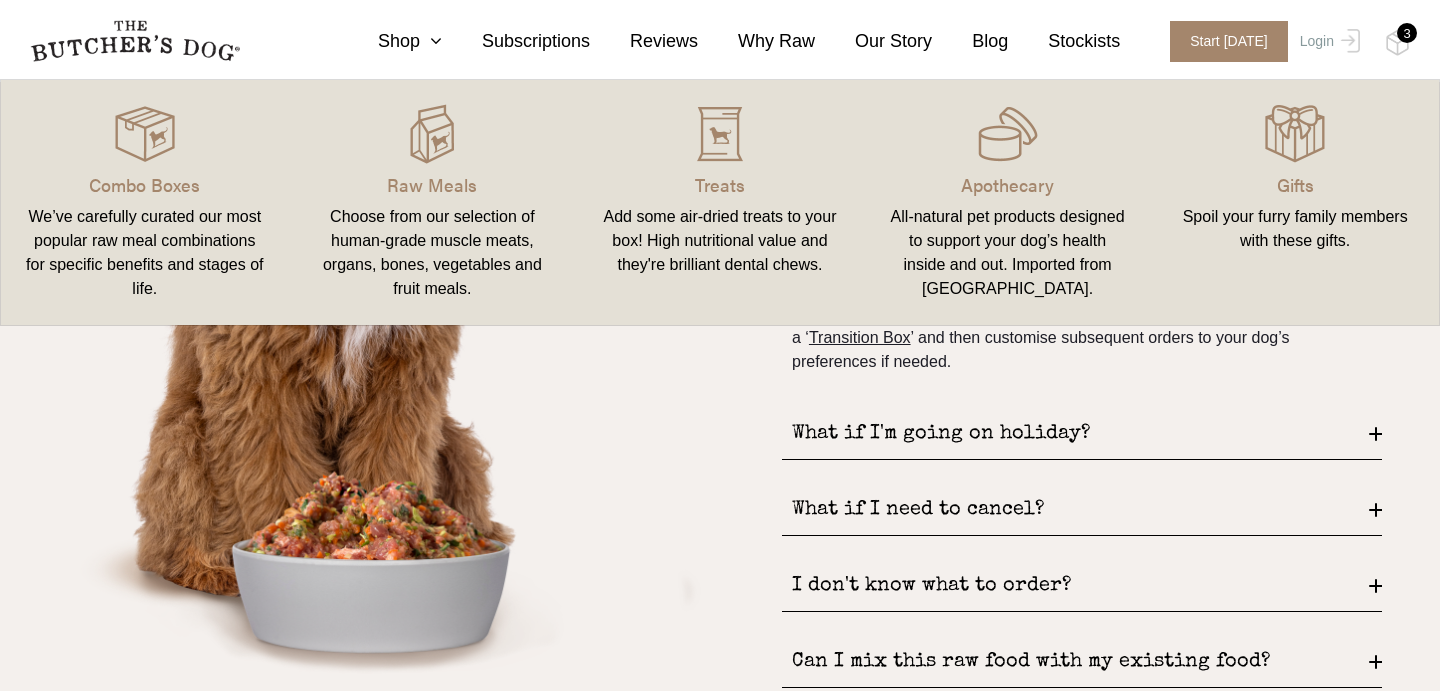 click on "We’ve carefully curated our most popular raw meal
combinations for specific benefits and stages of life." at bounding box center [145, 253] 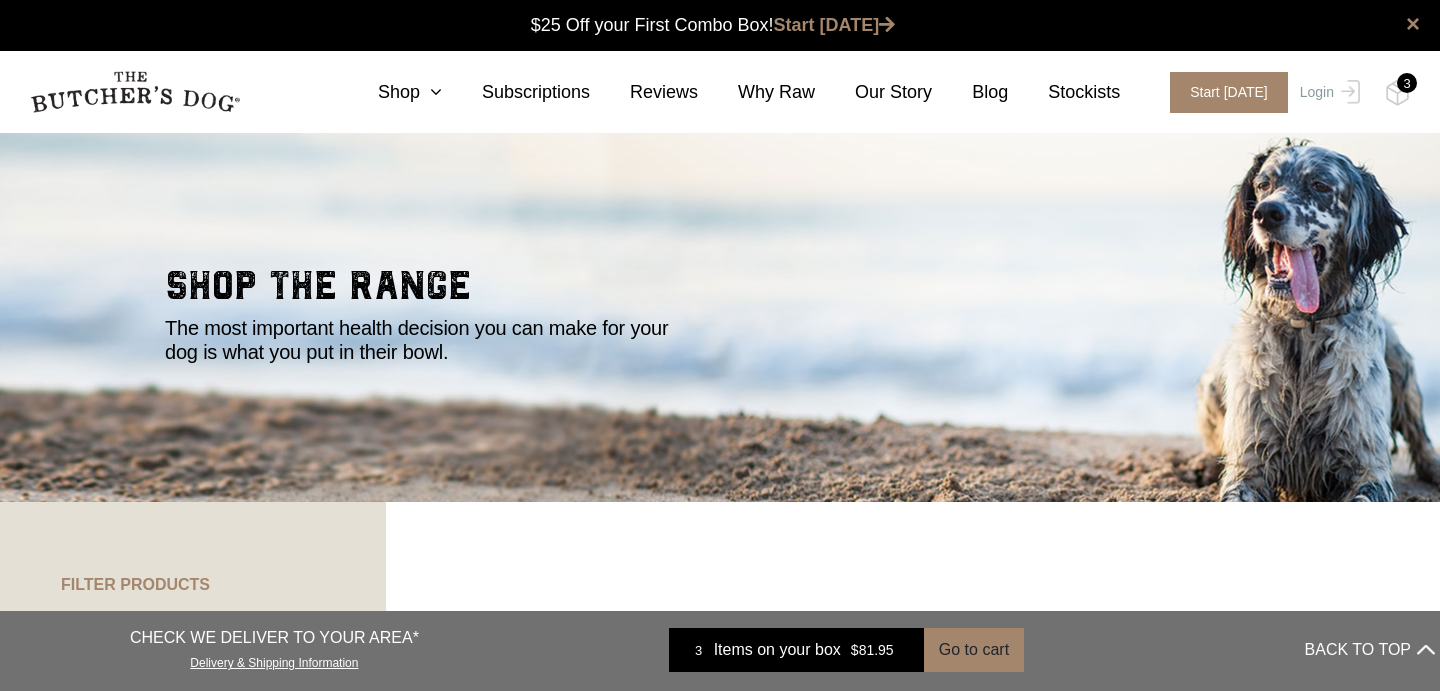 scroll, scrollTop: 0, scrollLeft: 0, axis: both 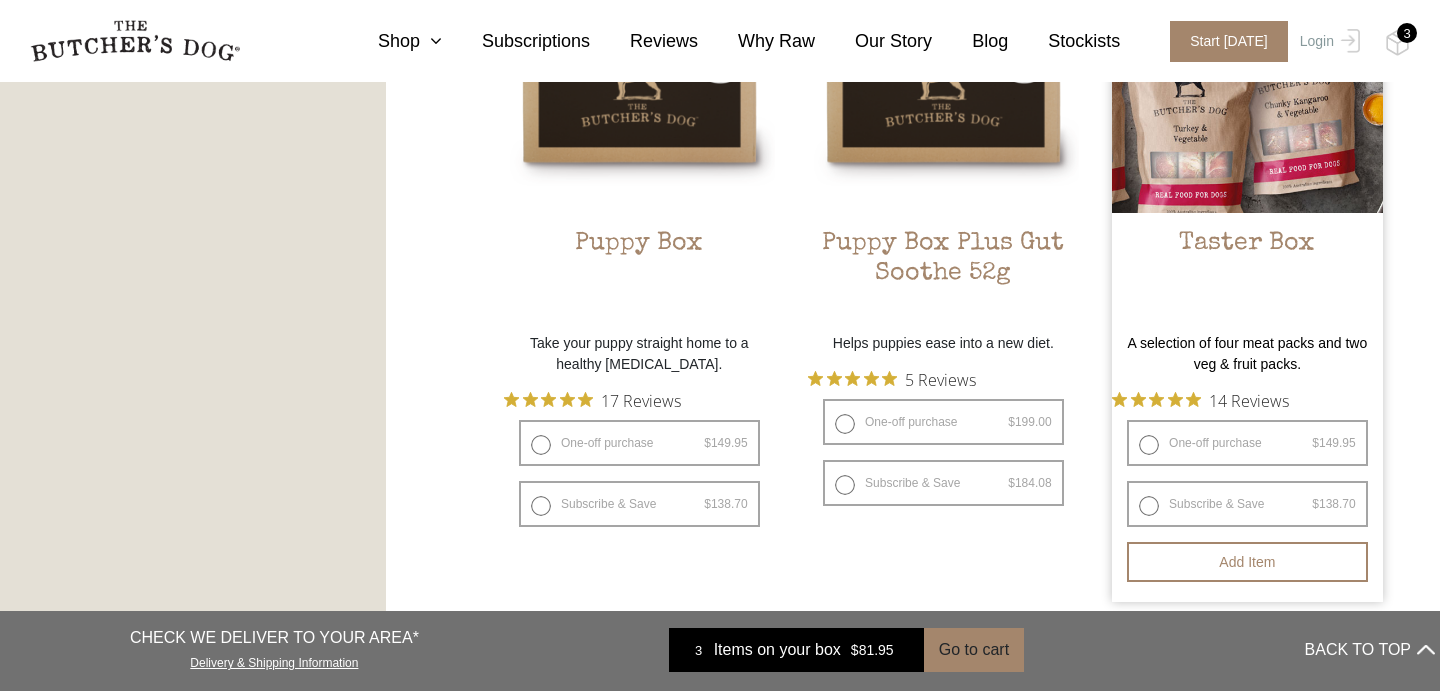 click at bounding box center [1247, 77] 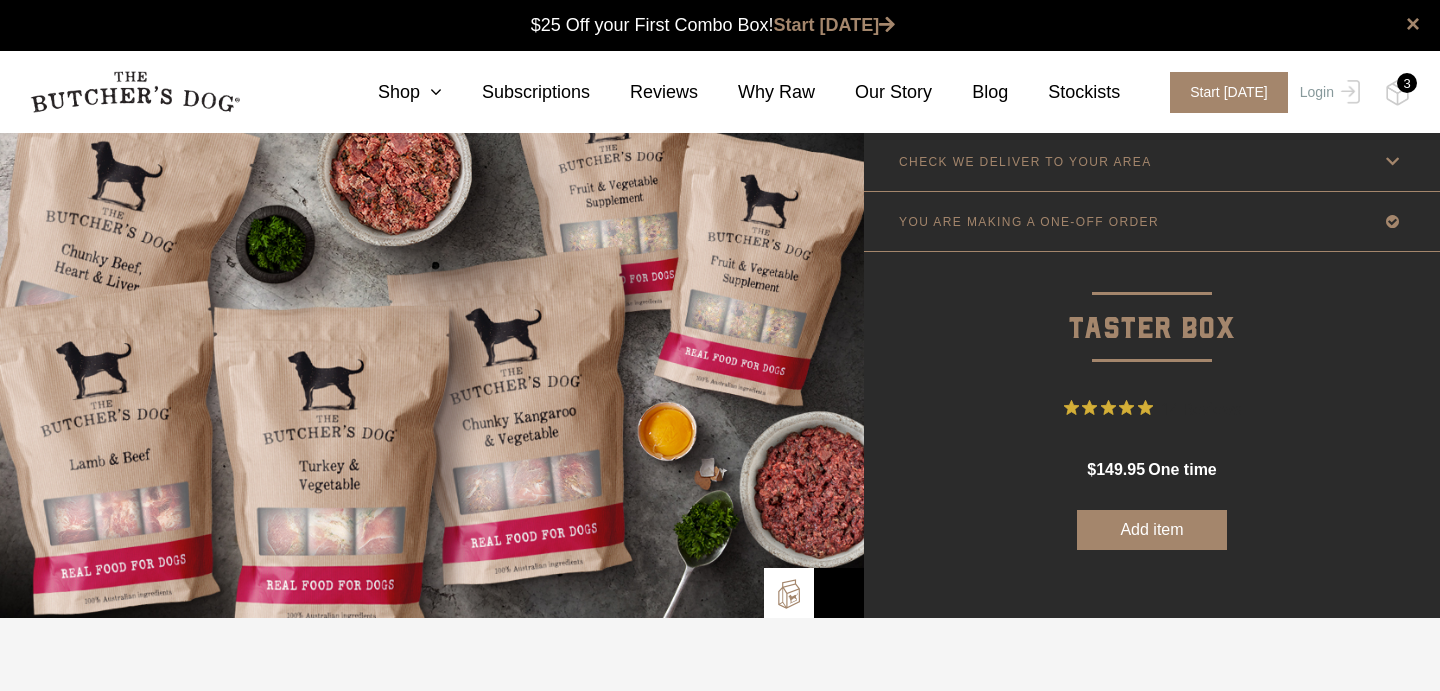 scroll, scrollTop: 0, scrollLeft: 0, axis: both 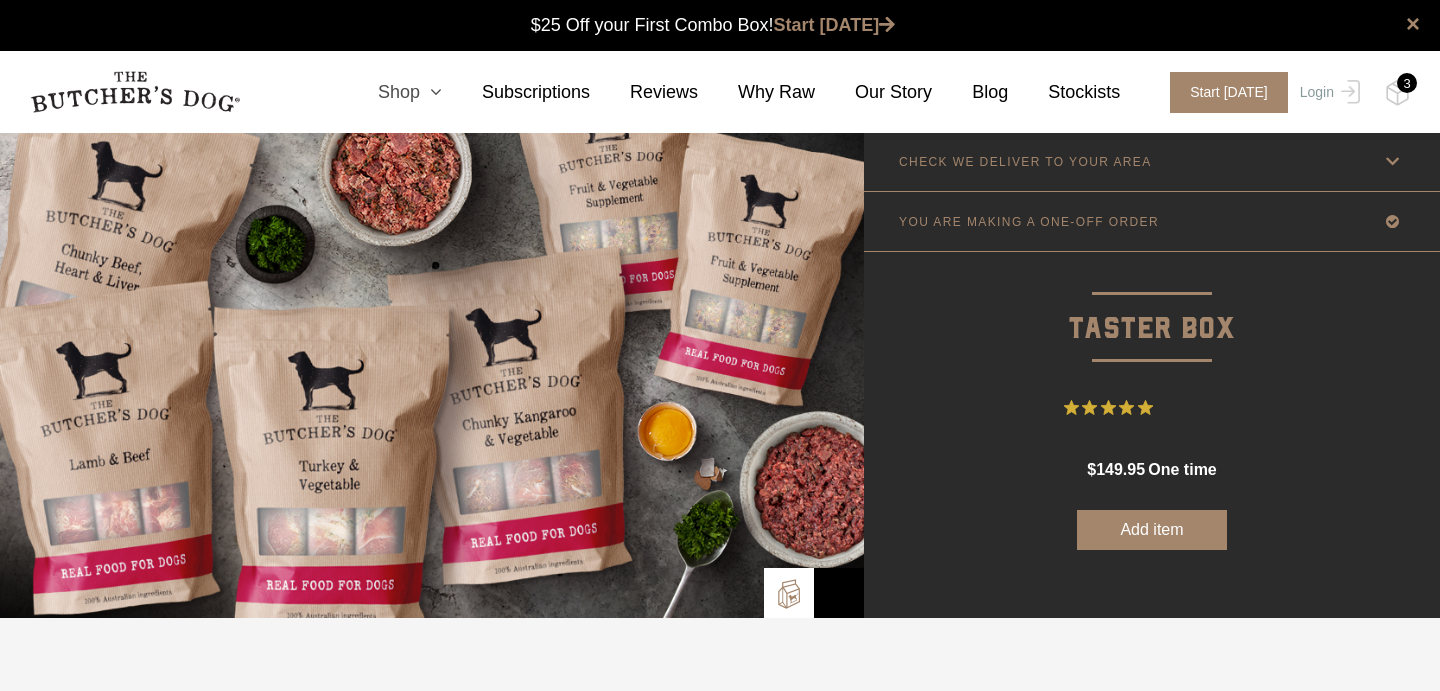 click on "Shop" at bounding box center [390, 92] 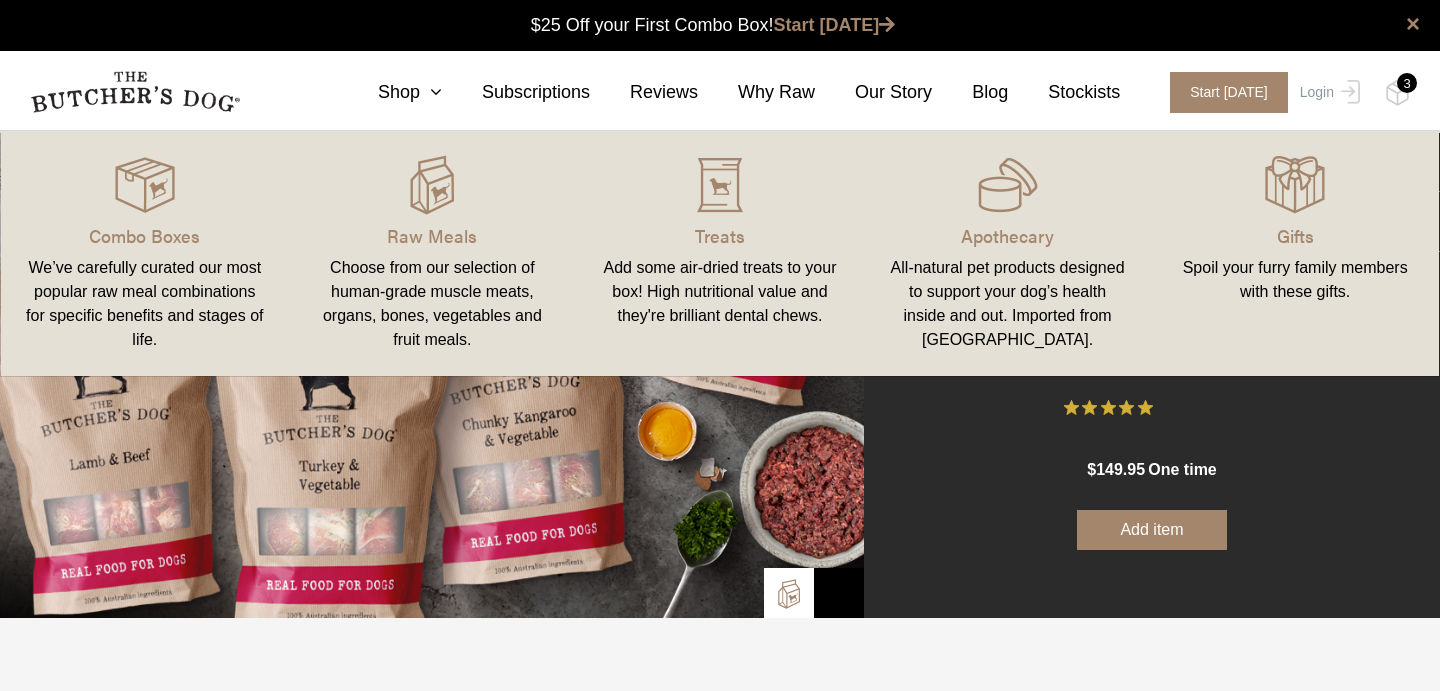 click on "Choose from our selection of human-grade muscle meats,
organs, bones, vegetables and fruit meals." at bounding box center (433, 304) 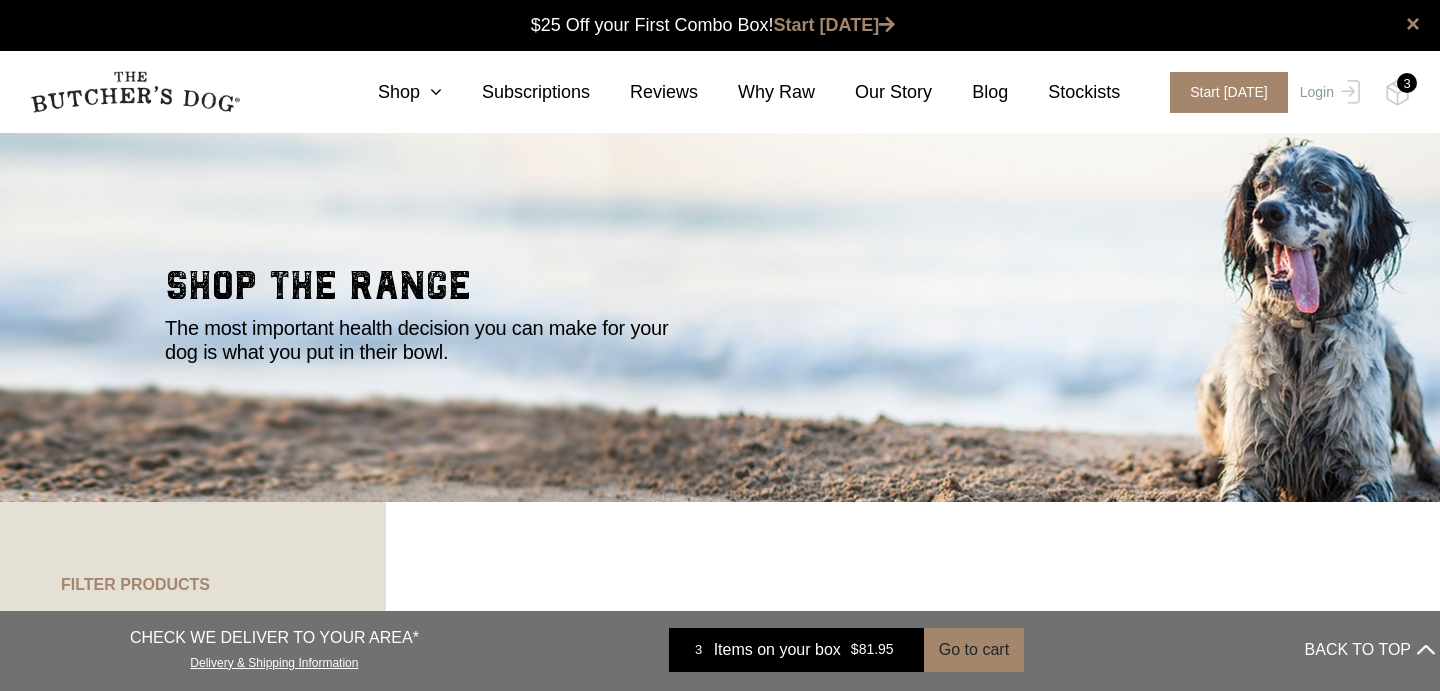 scroll, scrollTop: 0, scrollLeft: 0, axis: both 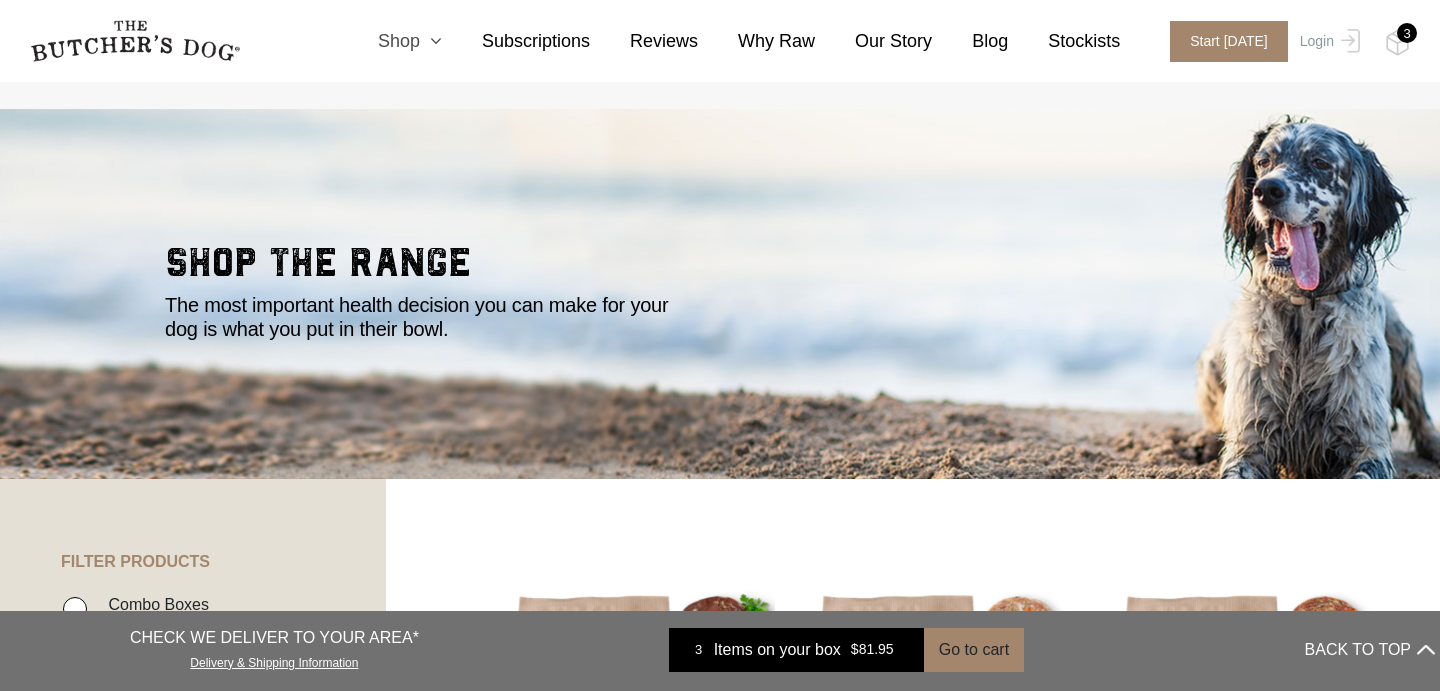 click on "Shop" at bounding box center (390, 41) 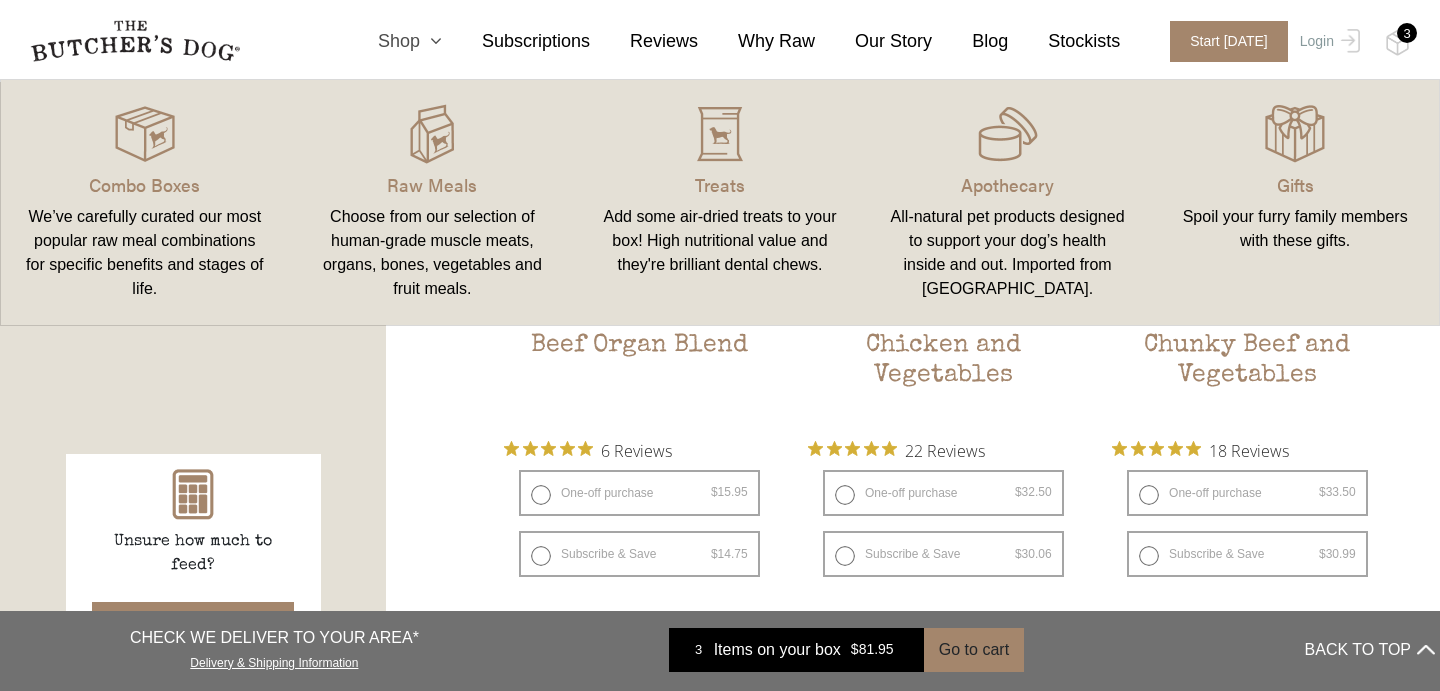 scroll, scrollTop: 812, scrollLeft: 0, axis: vertical 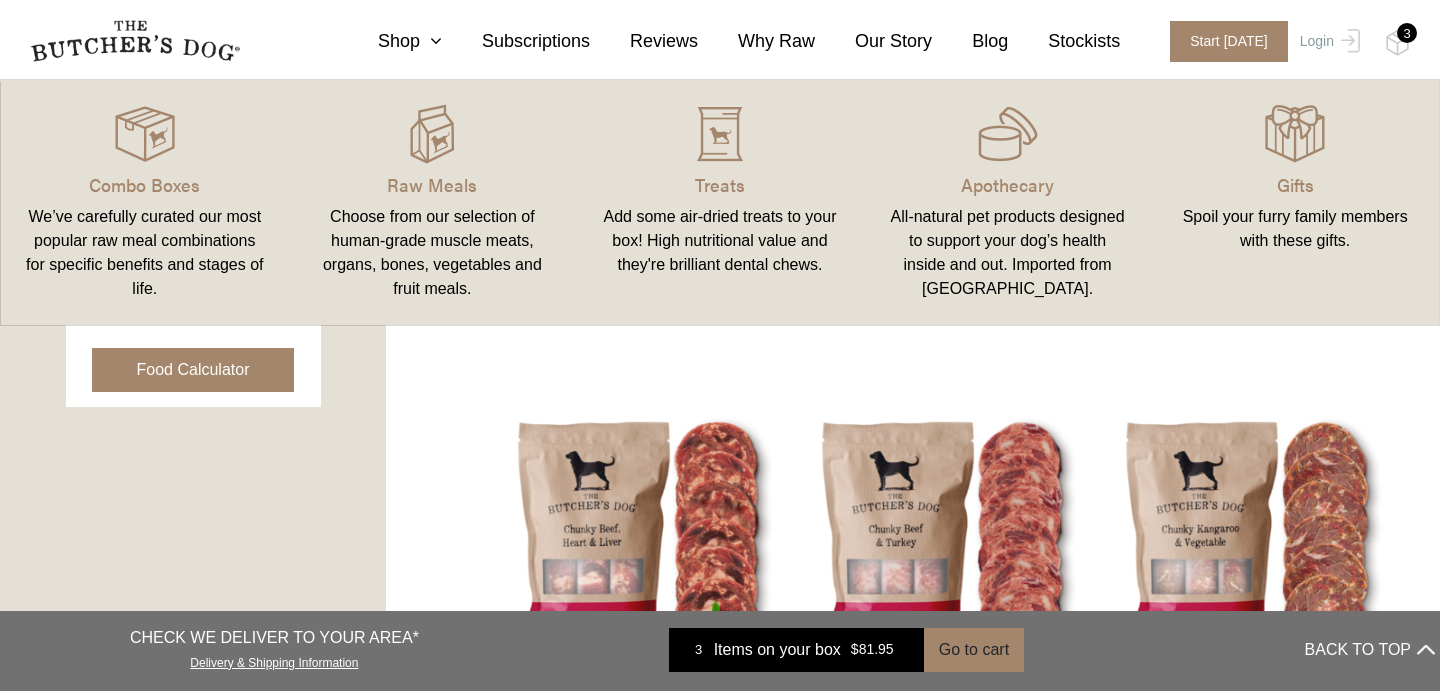 click on "Beef Organ Blend
$ 15.95   —  or subscribe and save    7.5%
6 Reviews
One-off purchase  $ 15.95   —  or subscribe and save    7.5%" at bounding box center (944, 1021) 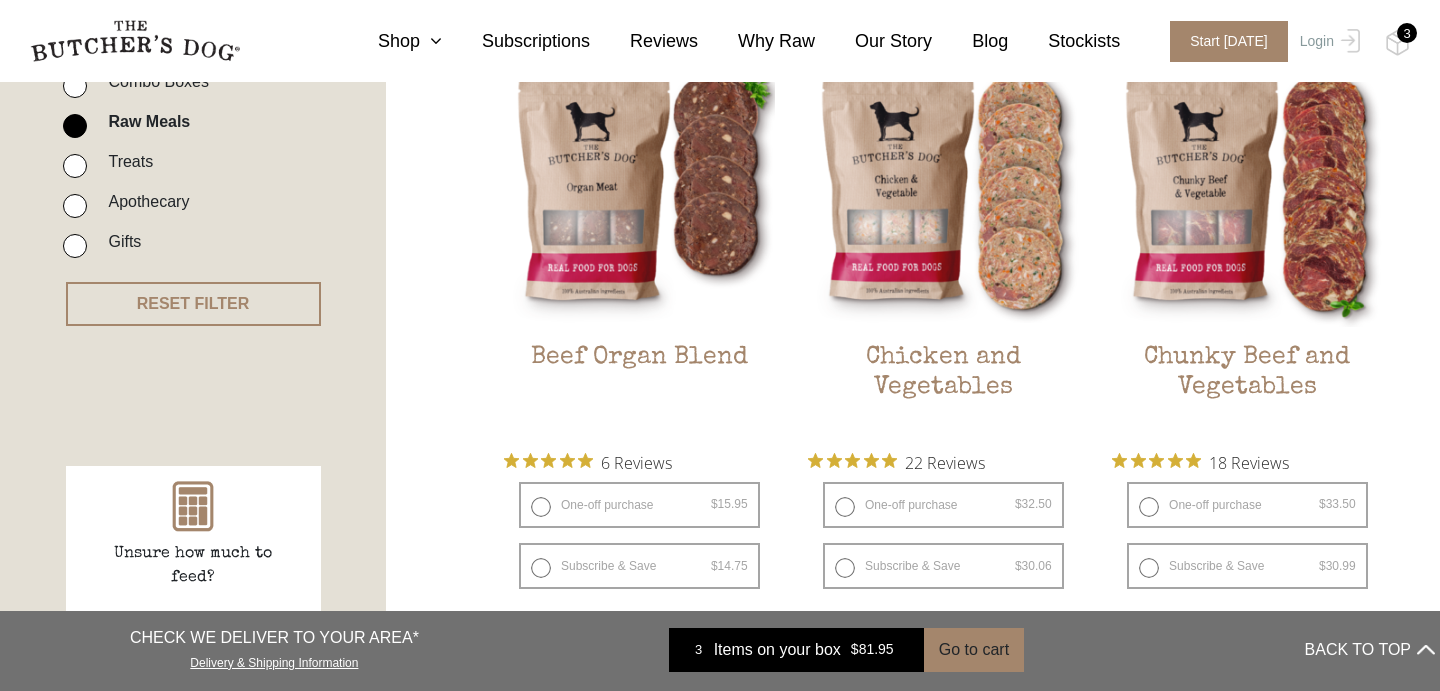 scroll, scrollTop: 551, scrollLeft: 0, axis: vertical 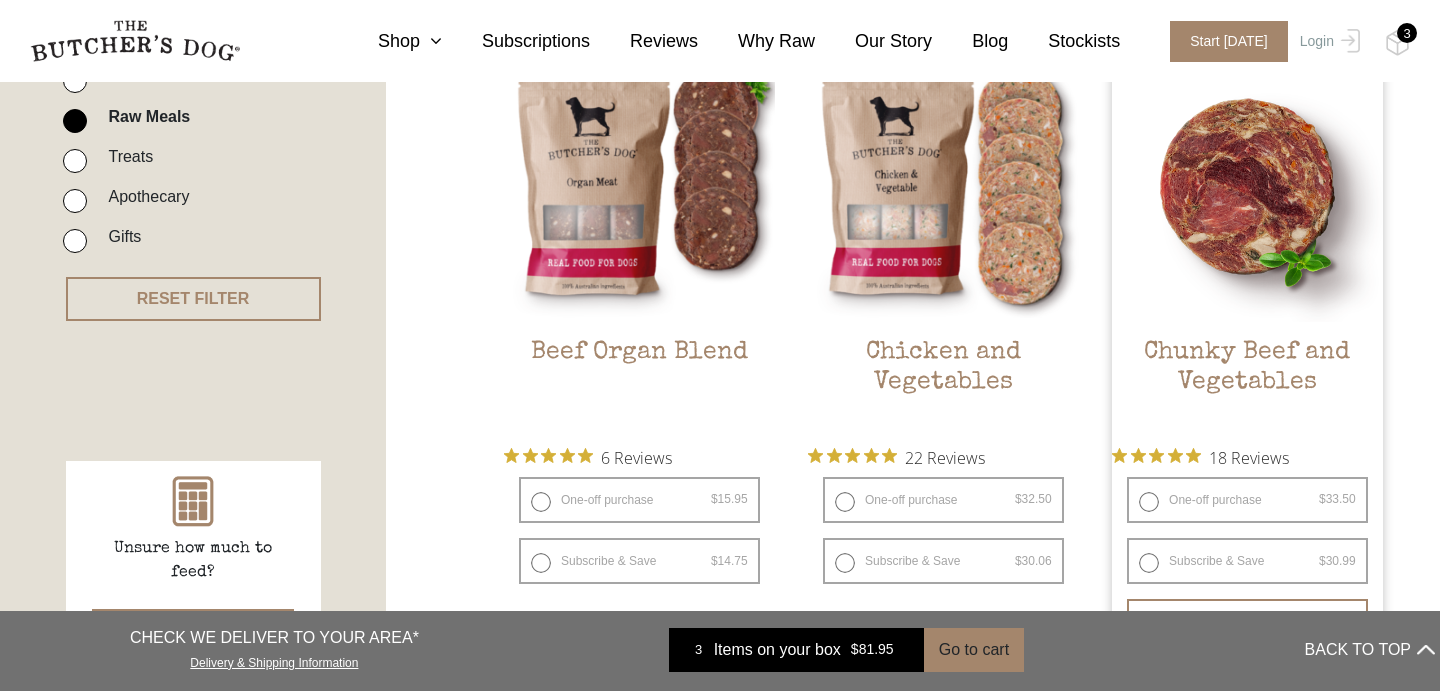 click at bounding box center [1247, 186] 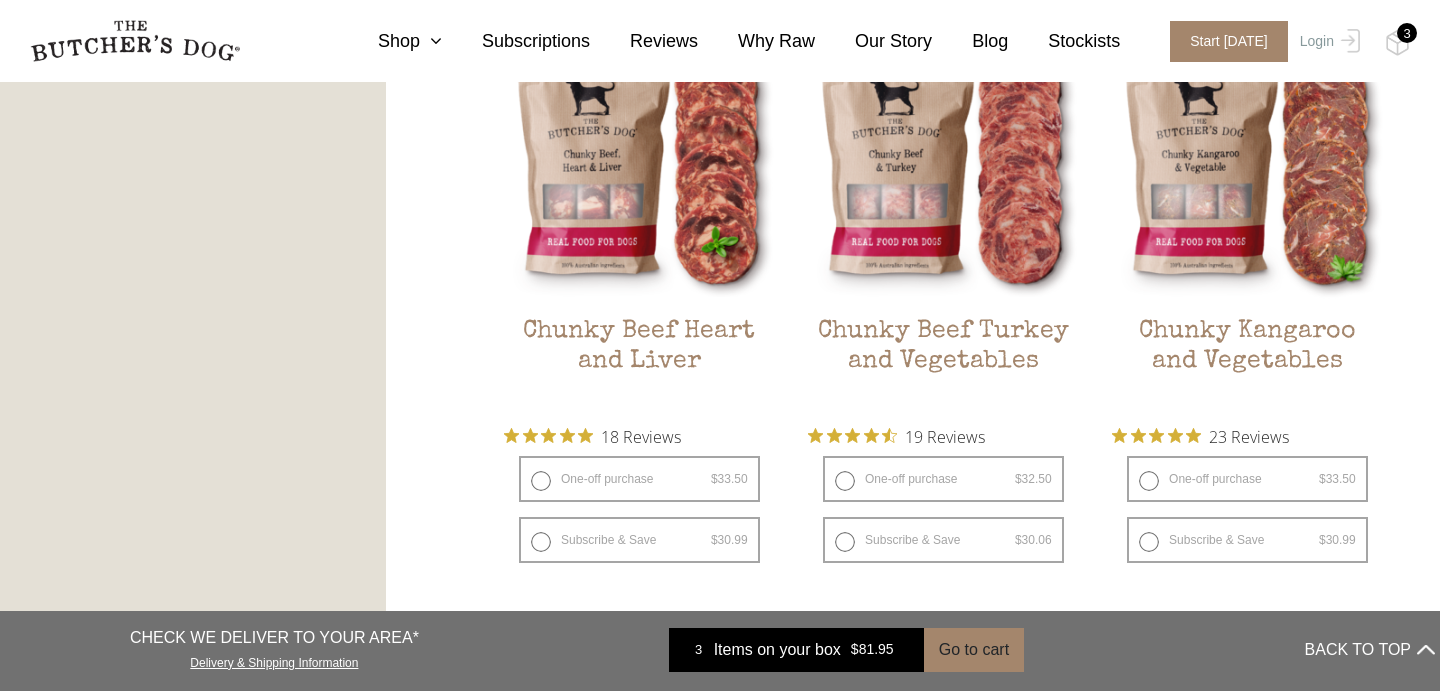 scroll, scrollTop: 1233, scrollLeft: 0, axis: vertical 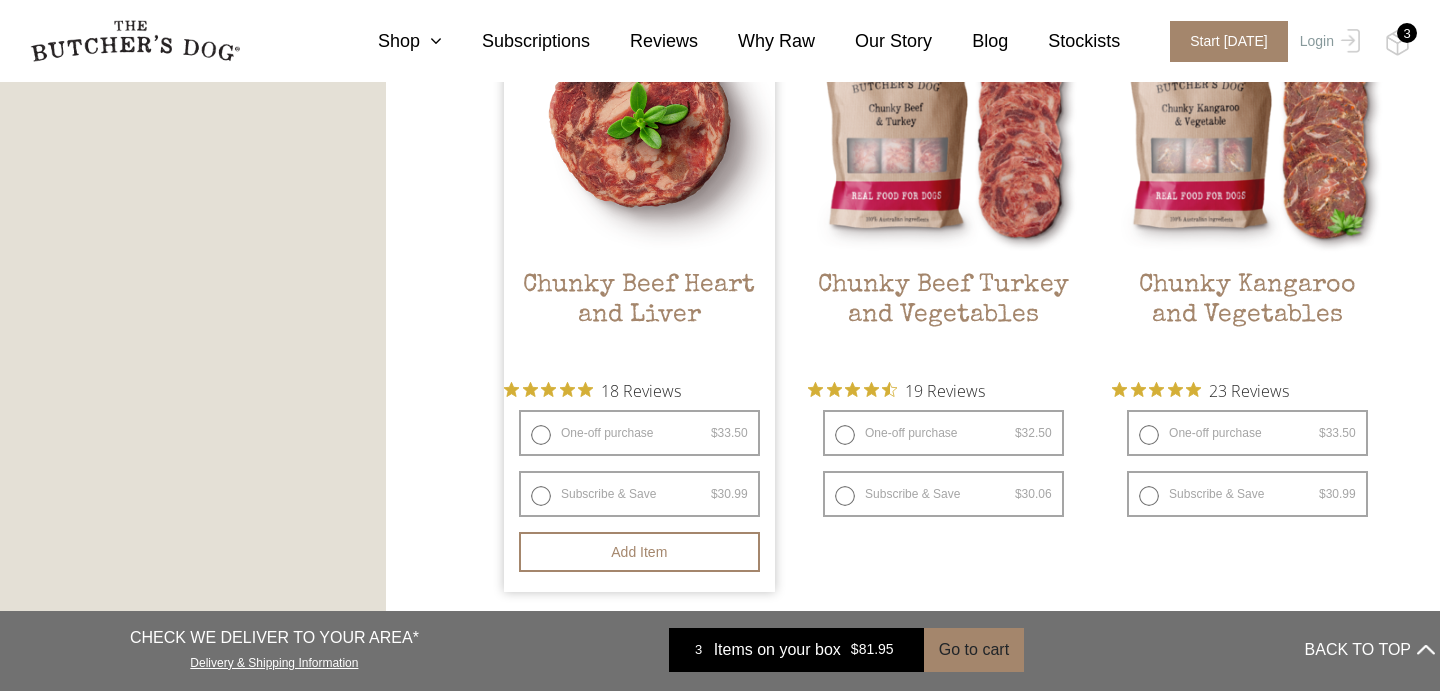 click at bounding box center [639, 119] 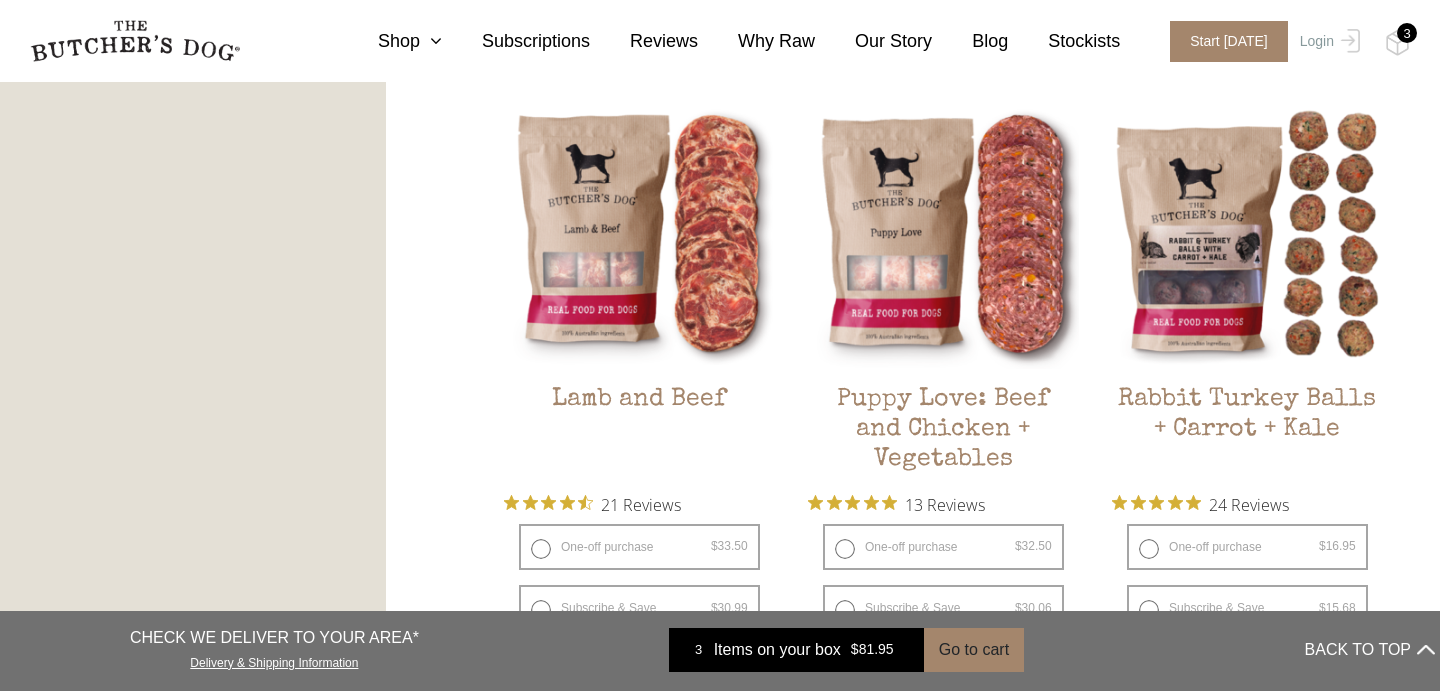 scroll, scrollTop: 1797, scrollLeft: 0, axis: vertical 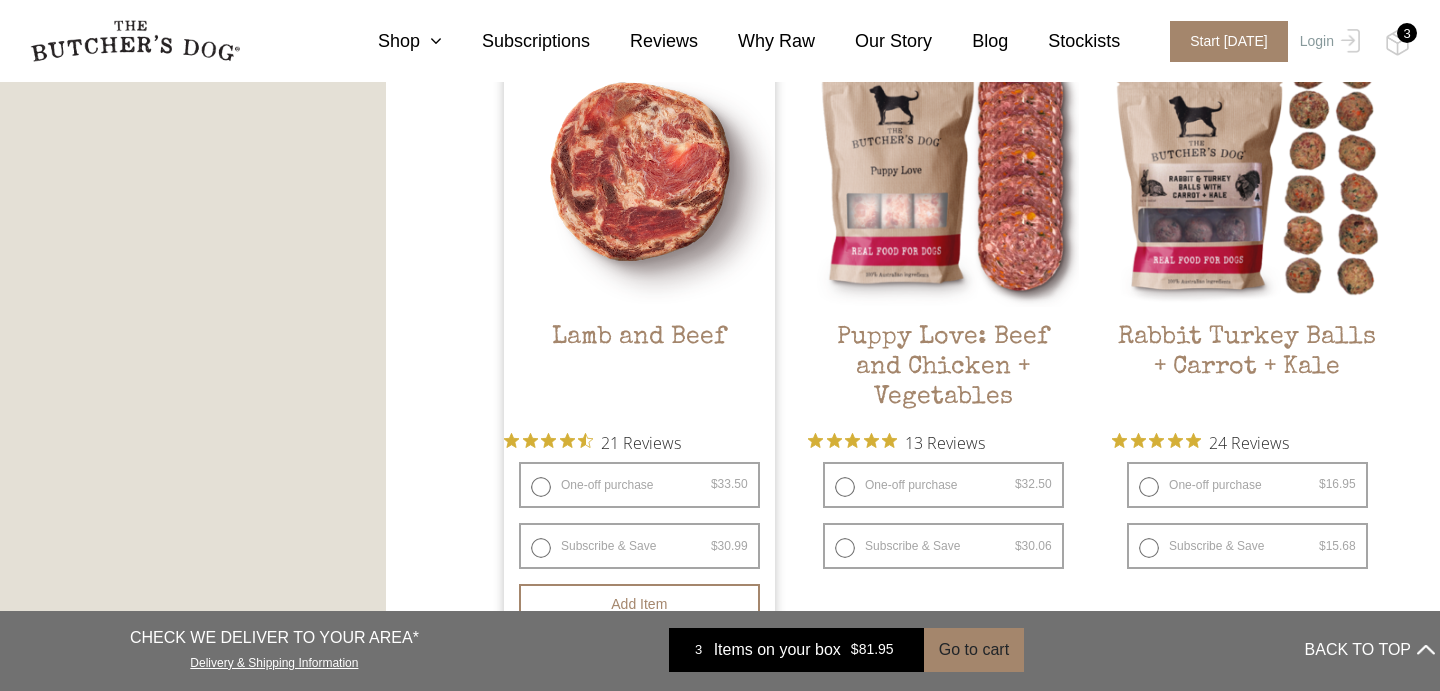 click at bounding box center (639, 171) 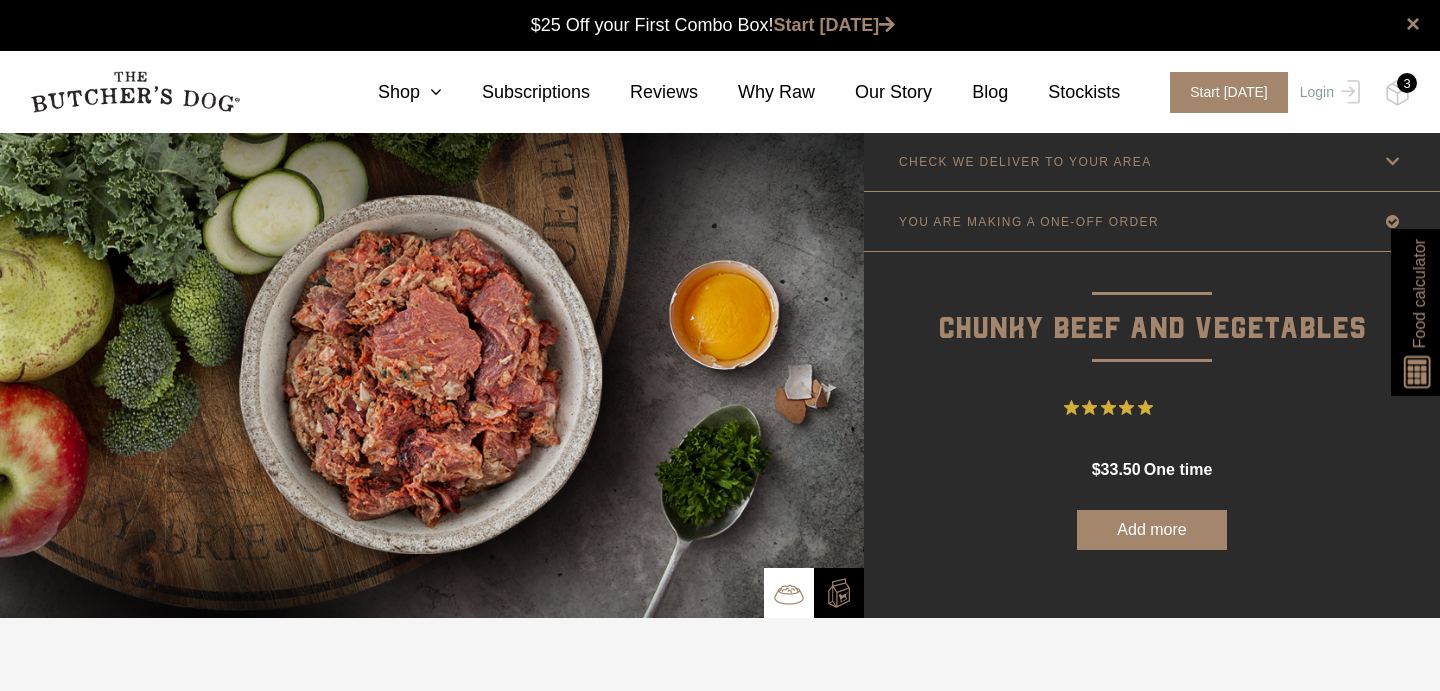 scroll, scrollTop: 0, scrollLeft: 0, axis: both 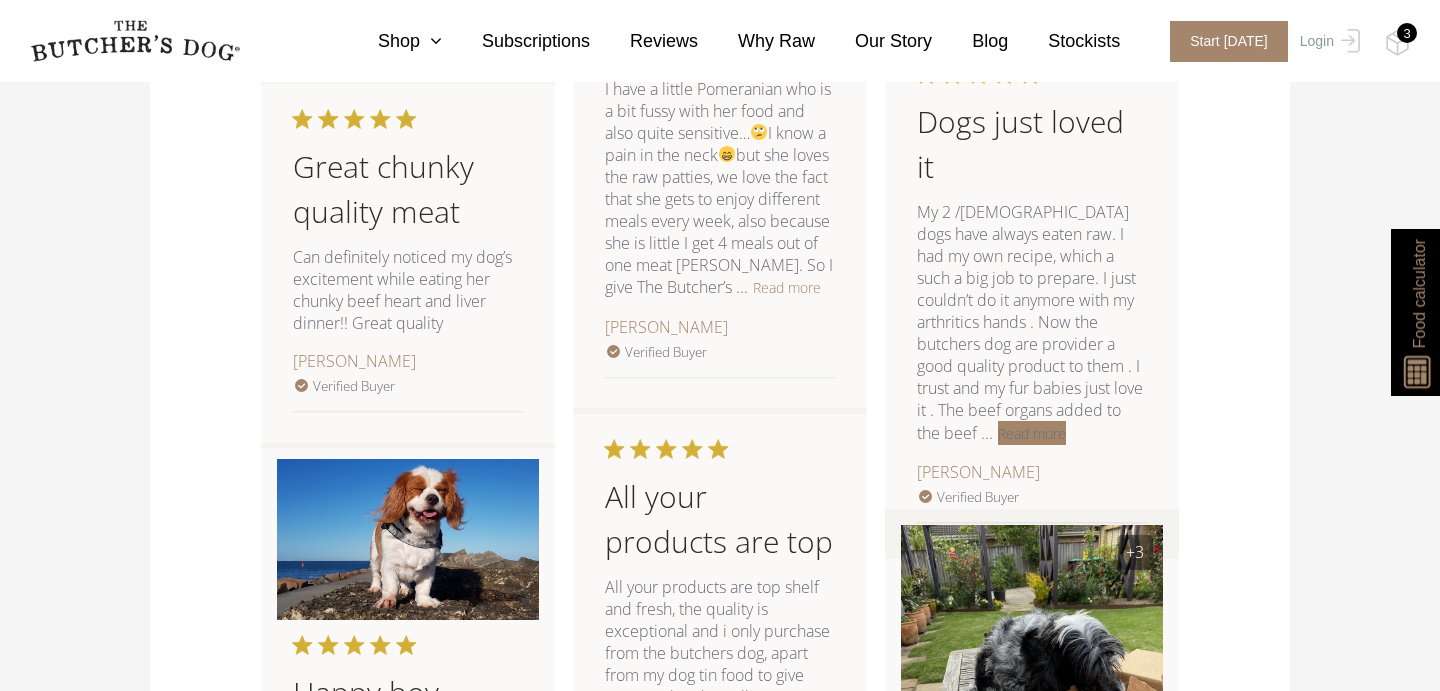 click on "Read more" at bounding box center [1032, 433] 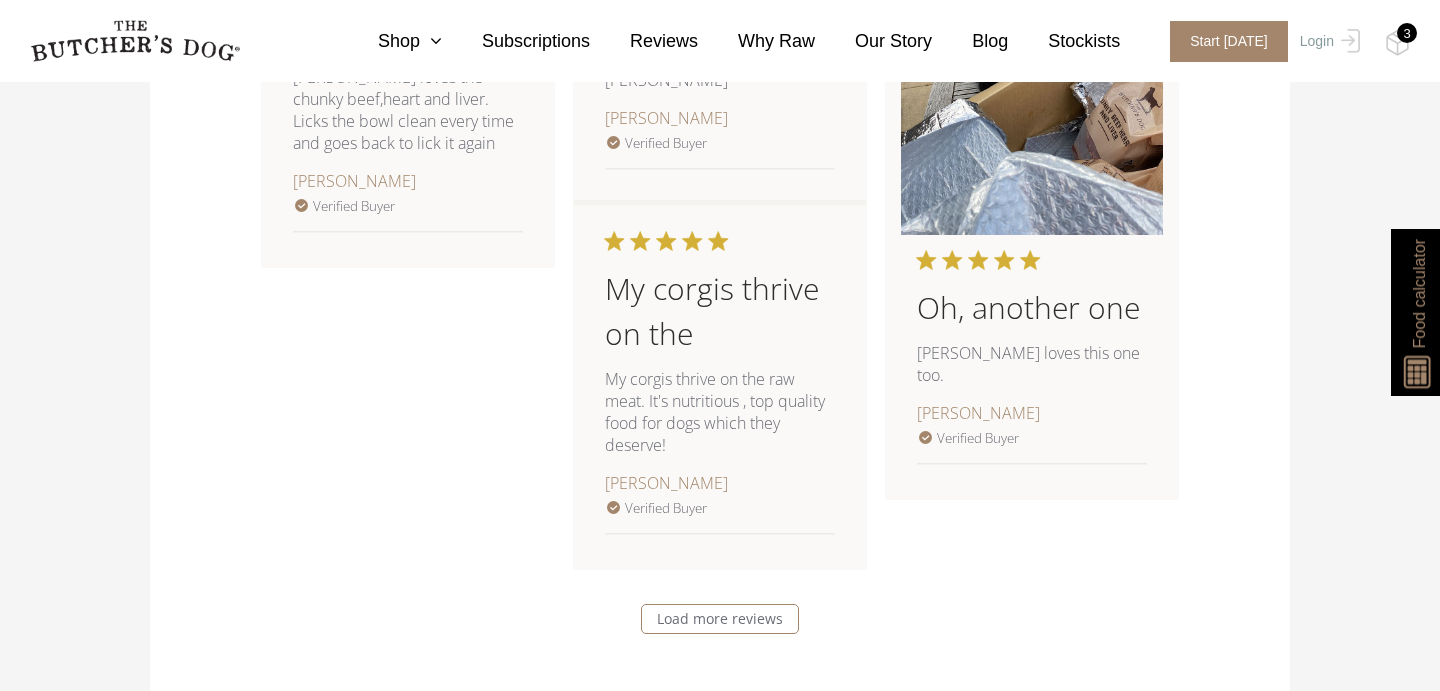 scroll, scrollTop: 3464, scrollLeft: 0, axis: vertical 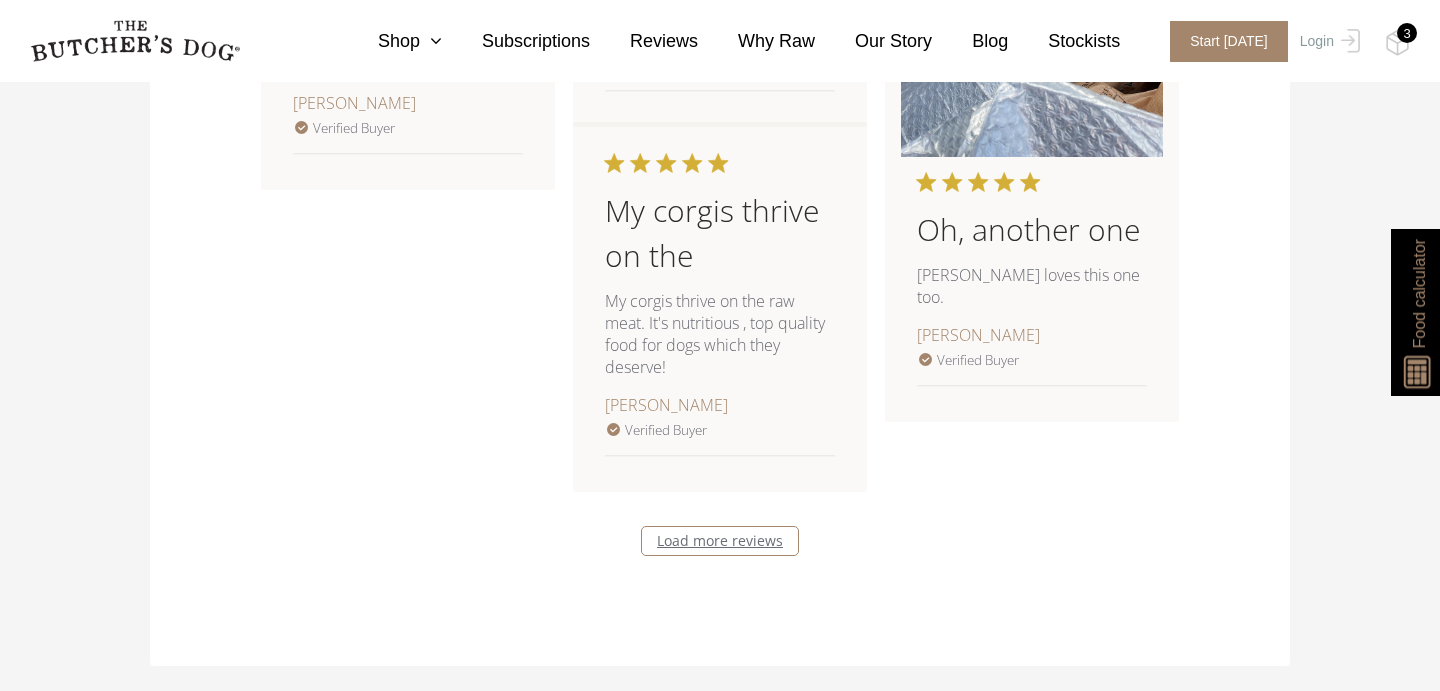 click on "Load more reviews" at bounding box center (720, 541) 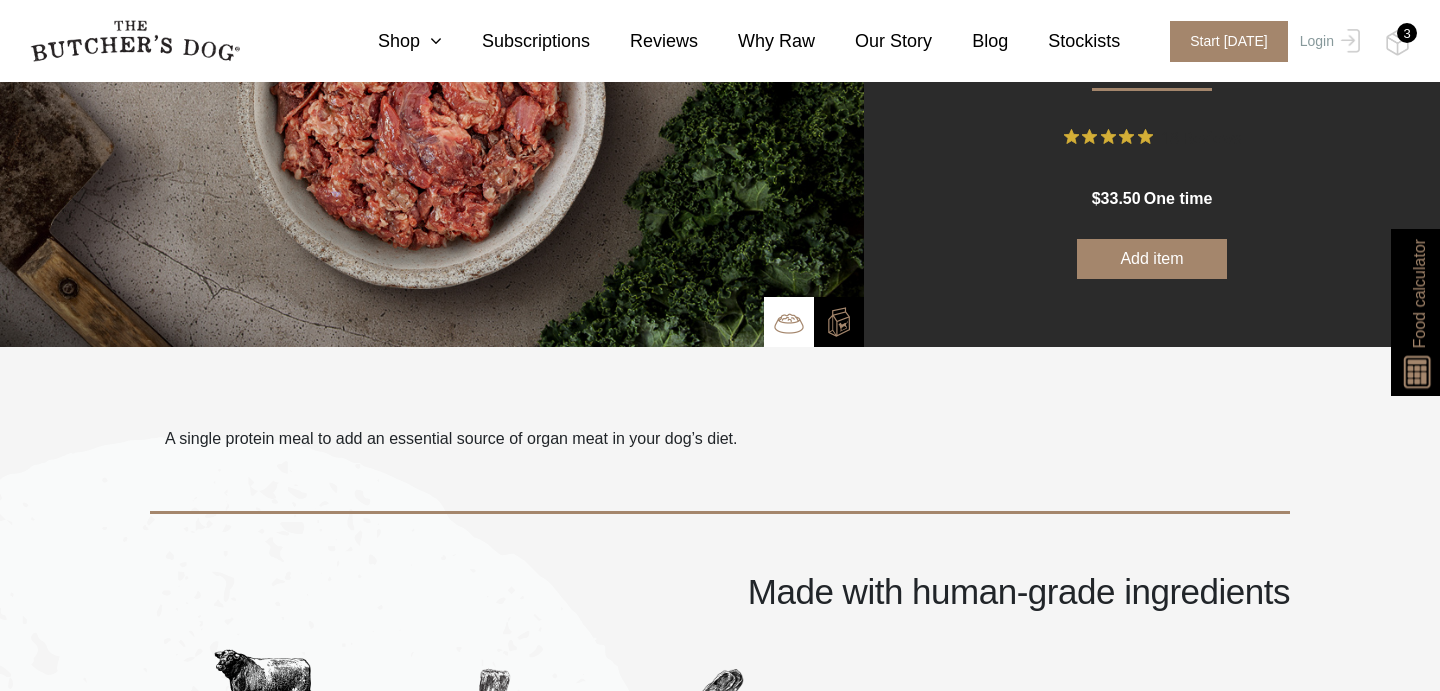 scroll, scrollTop: 0, scrollLeft: 0, axis: both 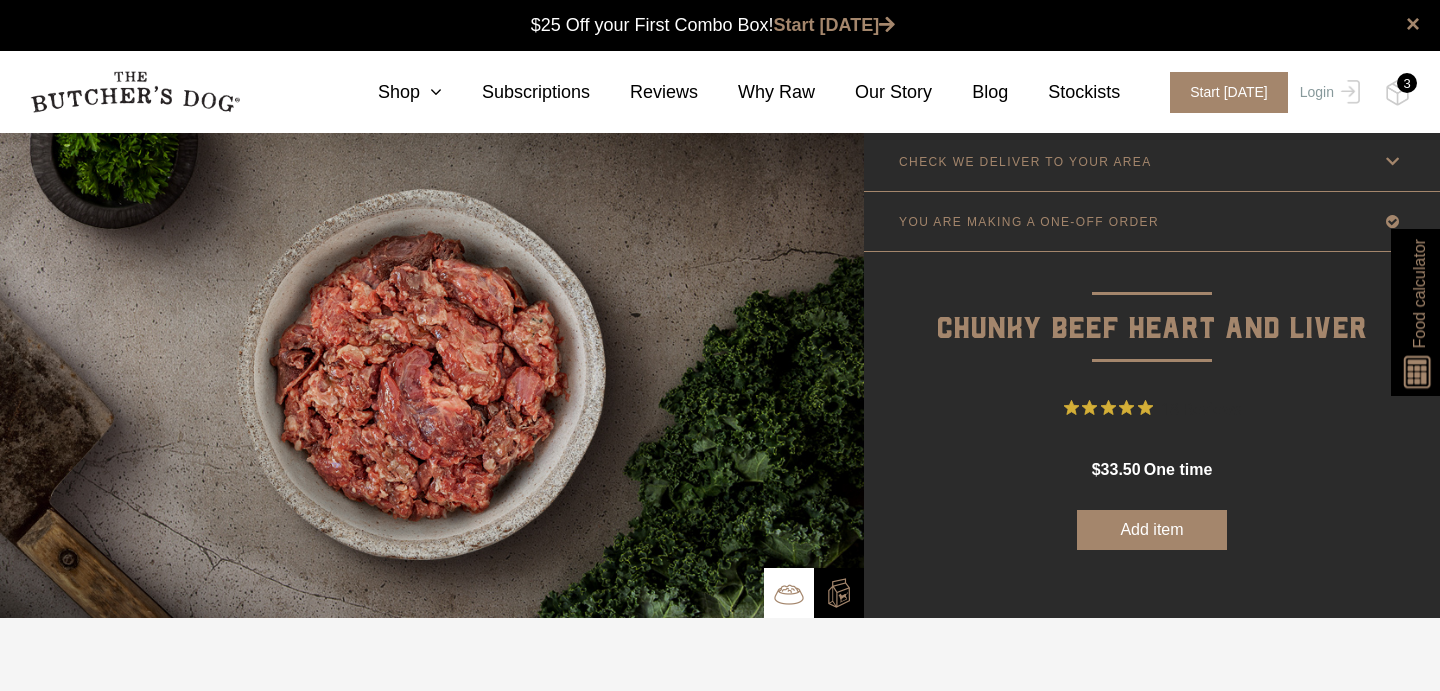 click on "3" at bounding box center [1407, 83] 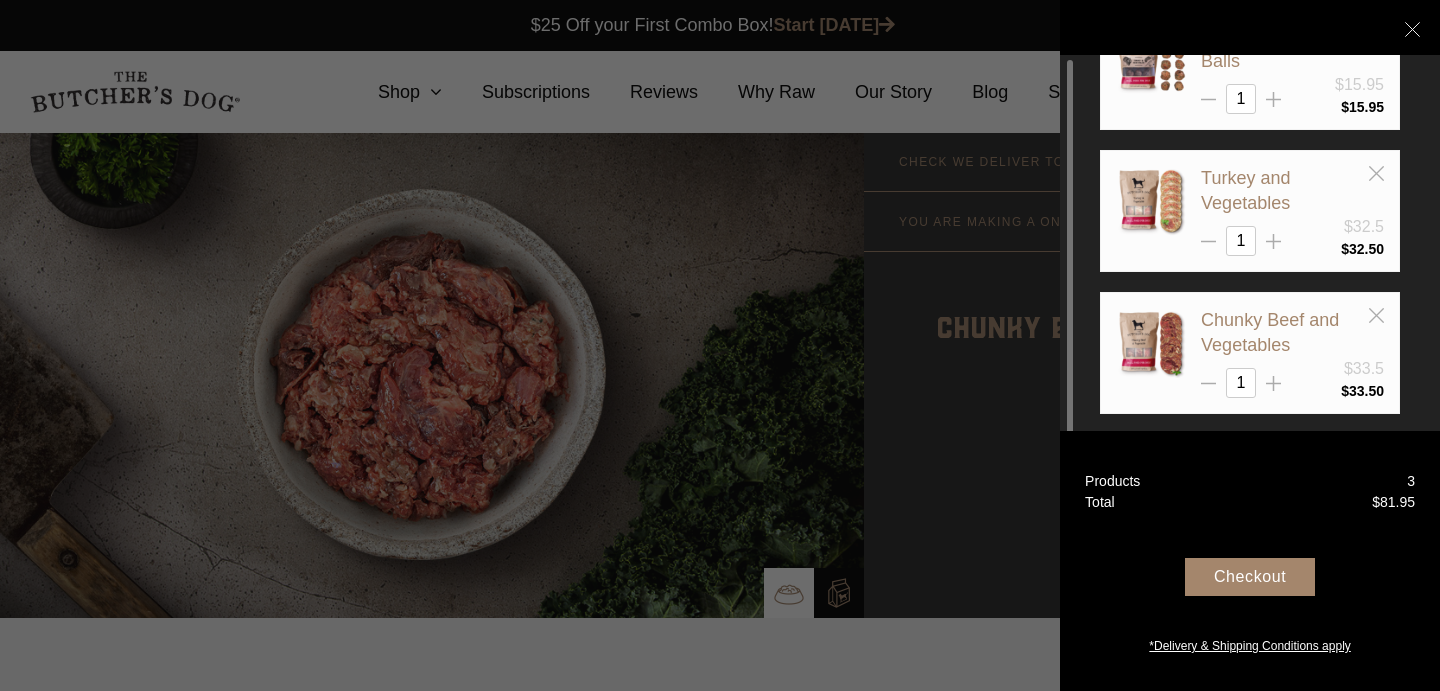 scroll, scrollTop: 70, scrollLeft: 0, axis: vertical 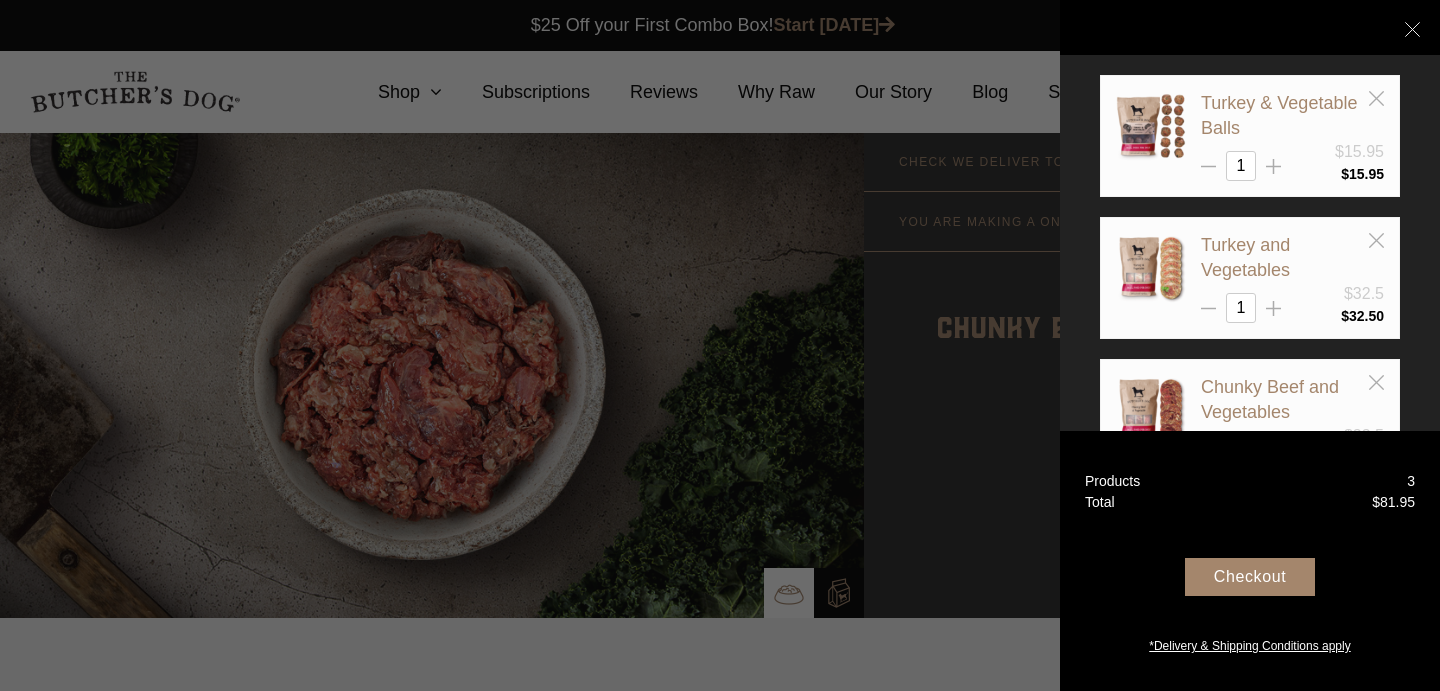 click at bounding box center (720, 345) 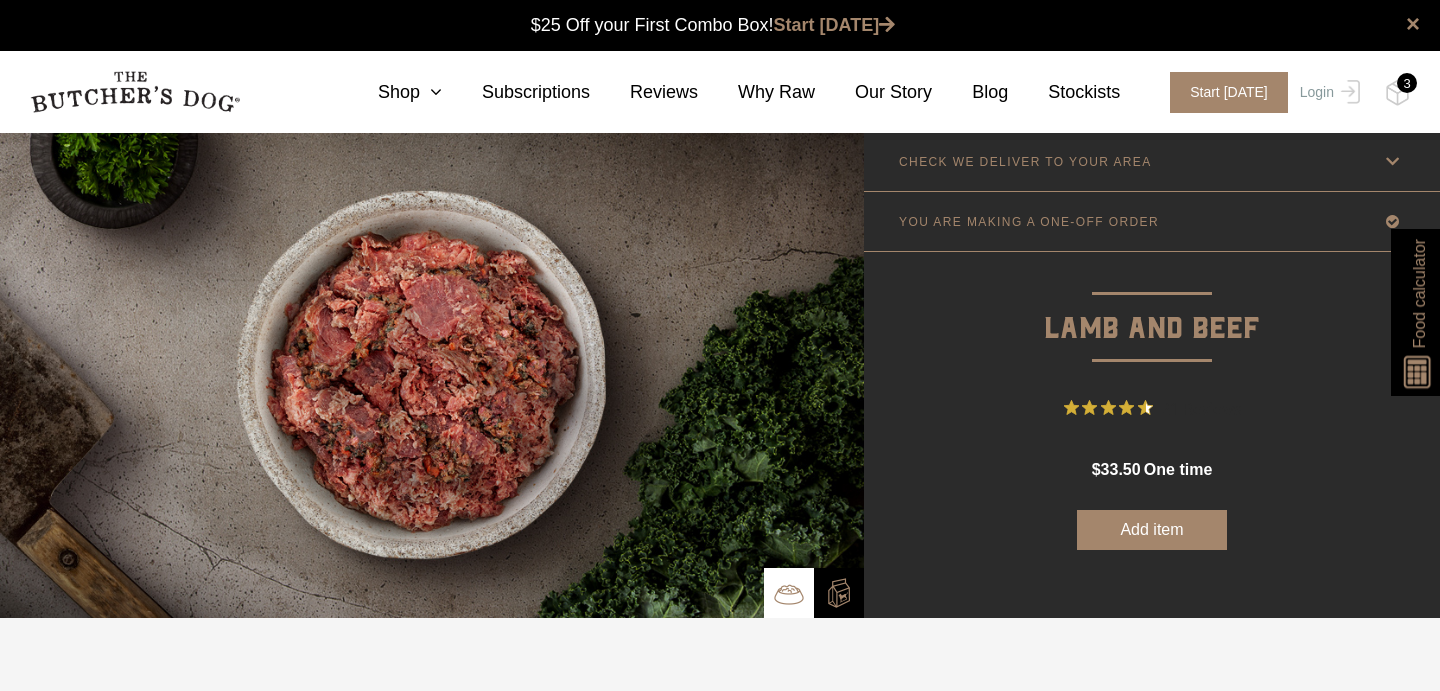 scroll, scrollTop: 0, scrollLeft: 0, axis: both 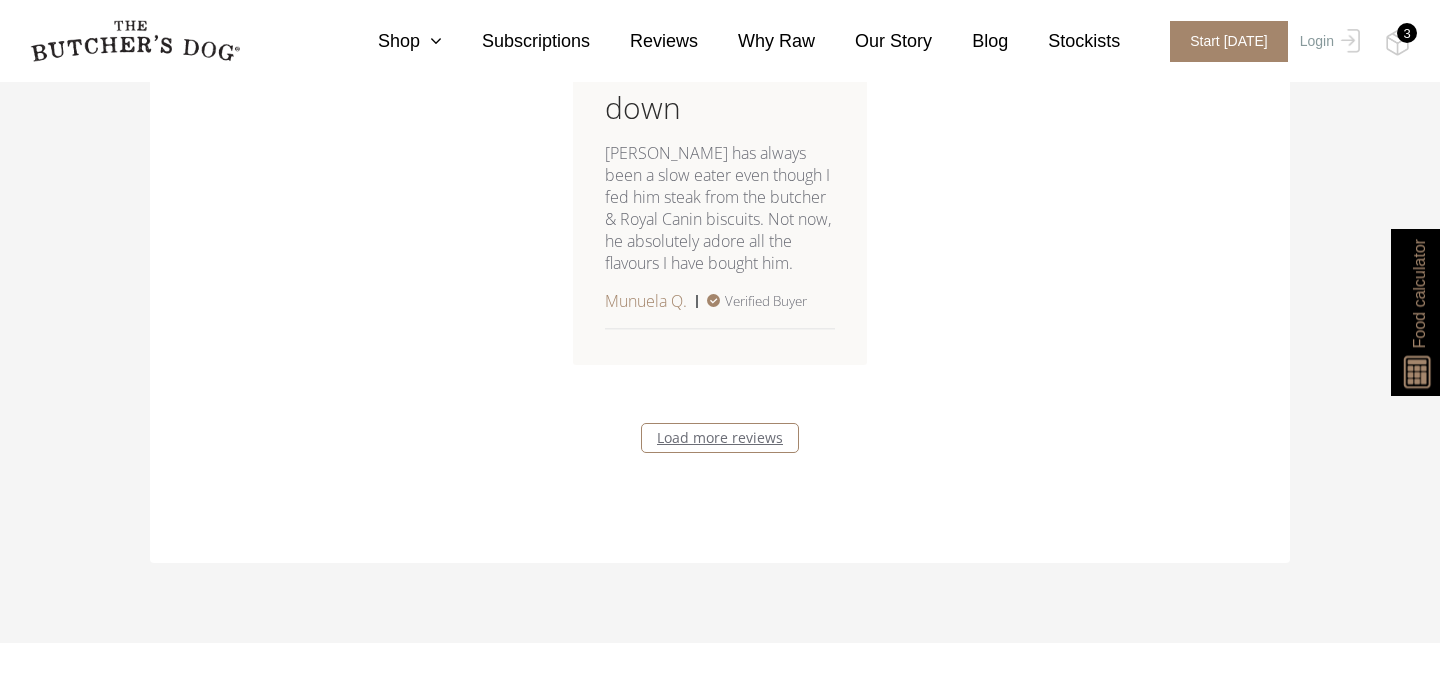 click on "Load more reviews" at bounding box center [720, 438] 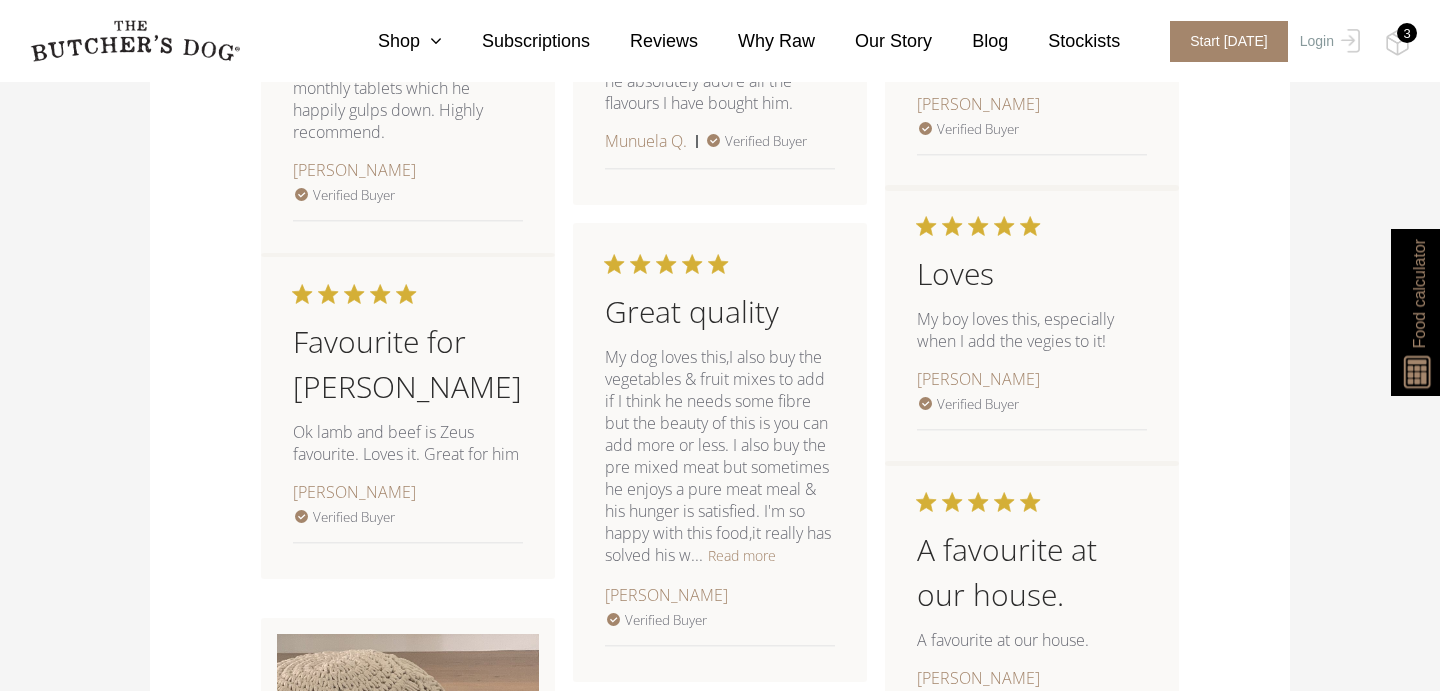 scroll, scrollTop: 3229, scrollLeft: 0, axis: vertical 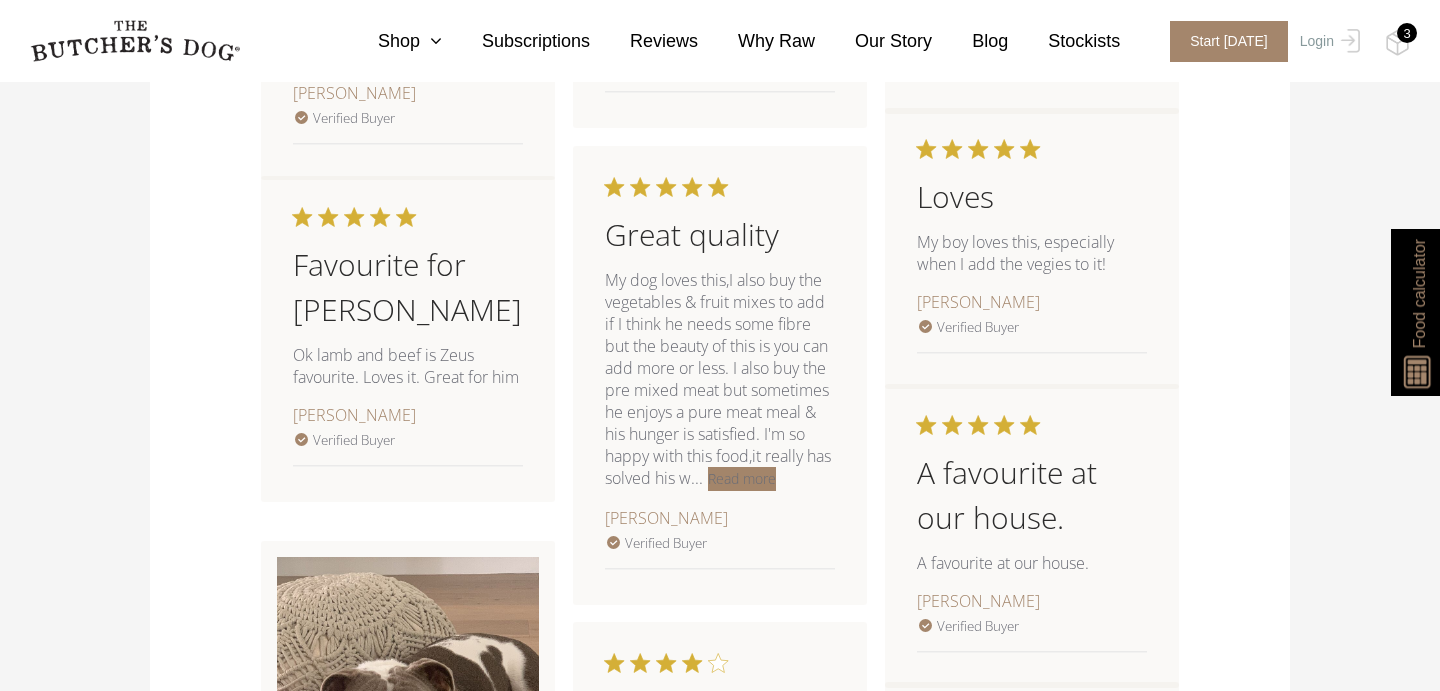 click on "Read more" at bounding box center (742, 479) 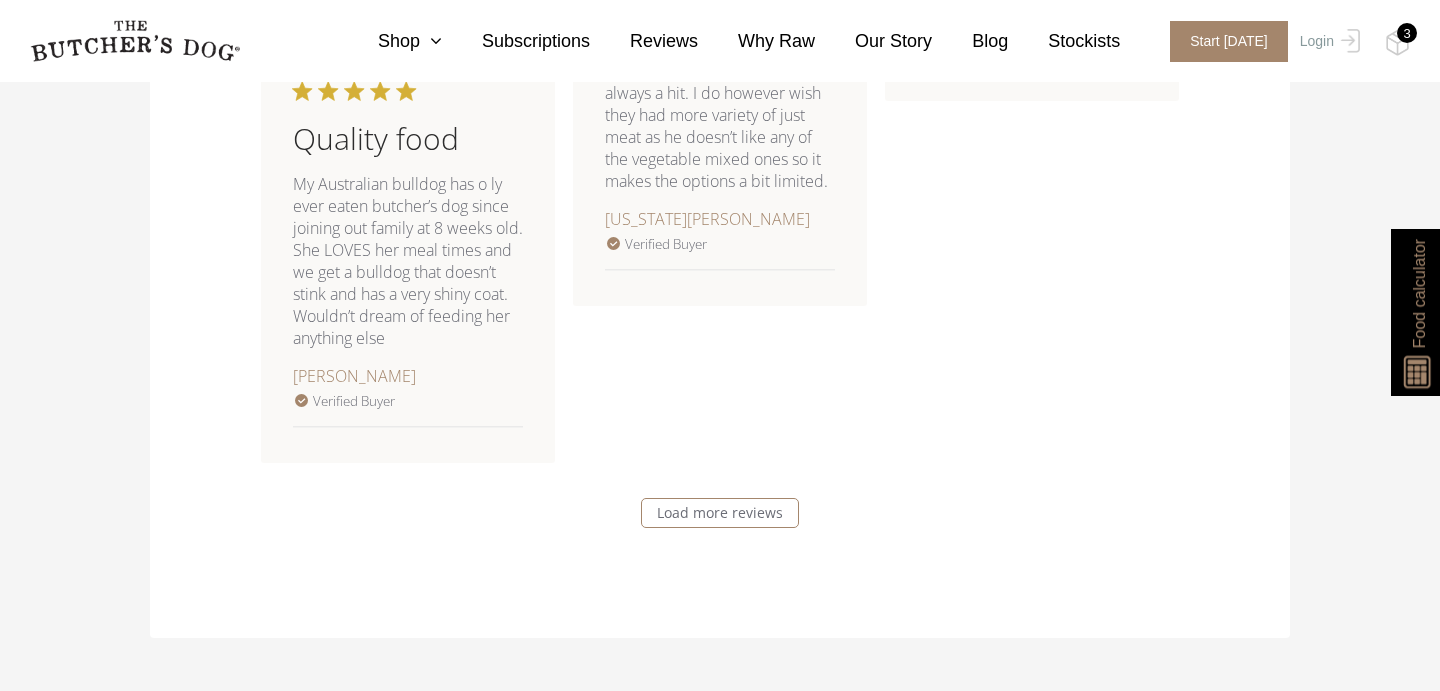 scroll, scrollTop: 4094, scrollLeft: 0, axis: vertical 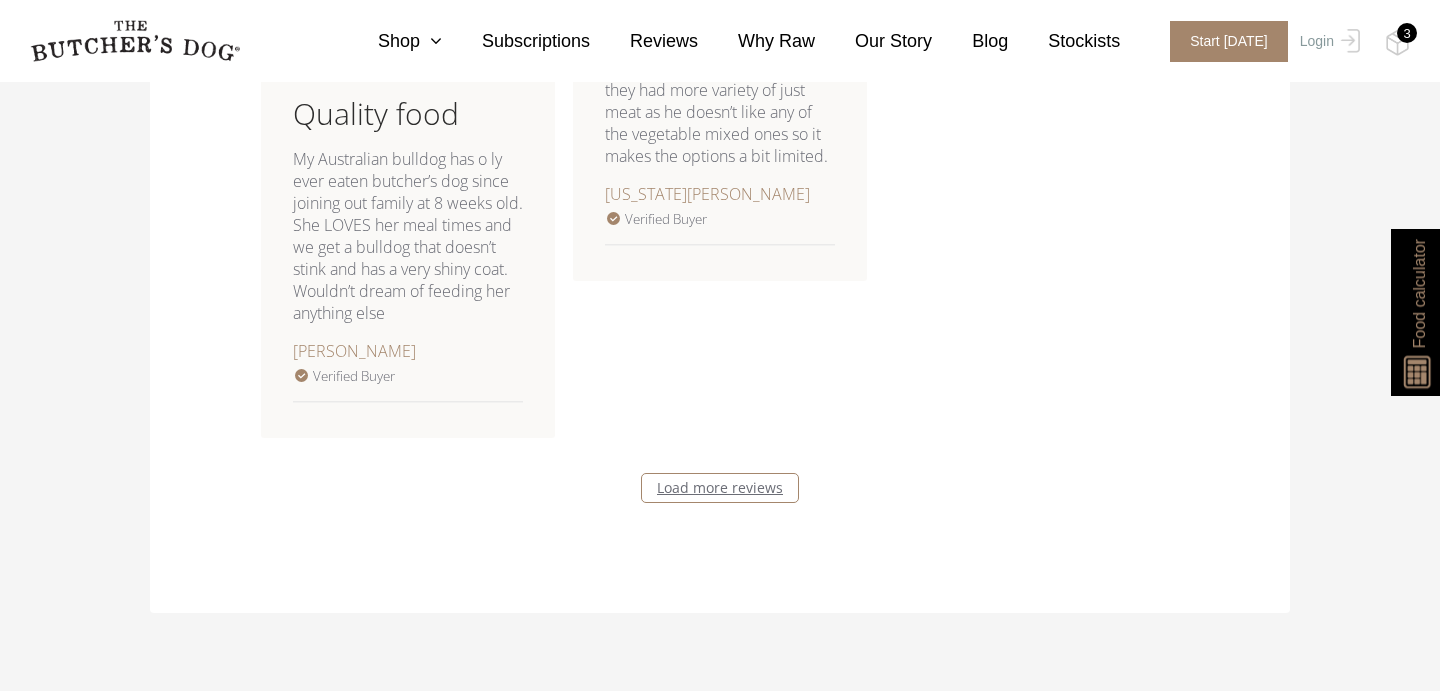 click on "Load more reviews" at bounding box center (720, 488) 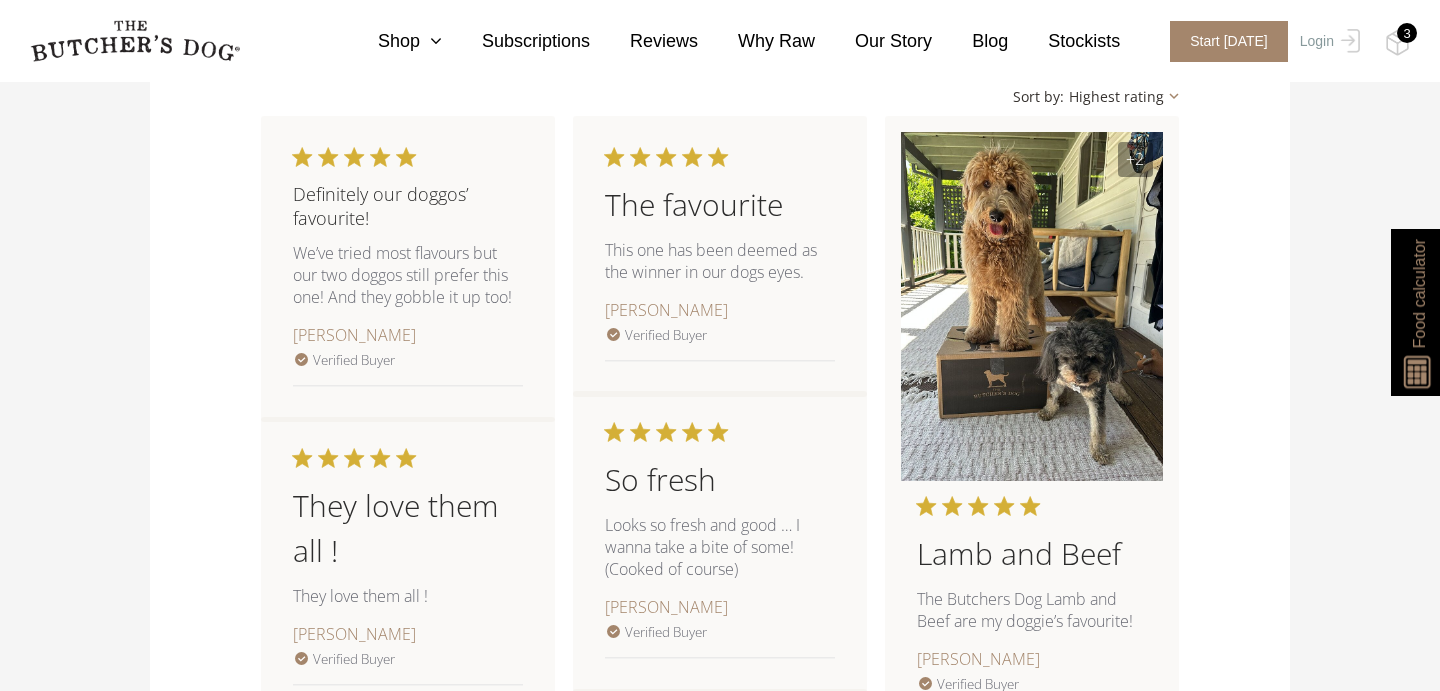 scroll, scrollTop: 1454, scrollLeft: 0, axis: vertical 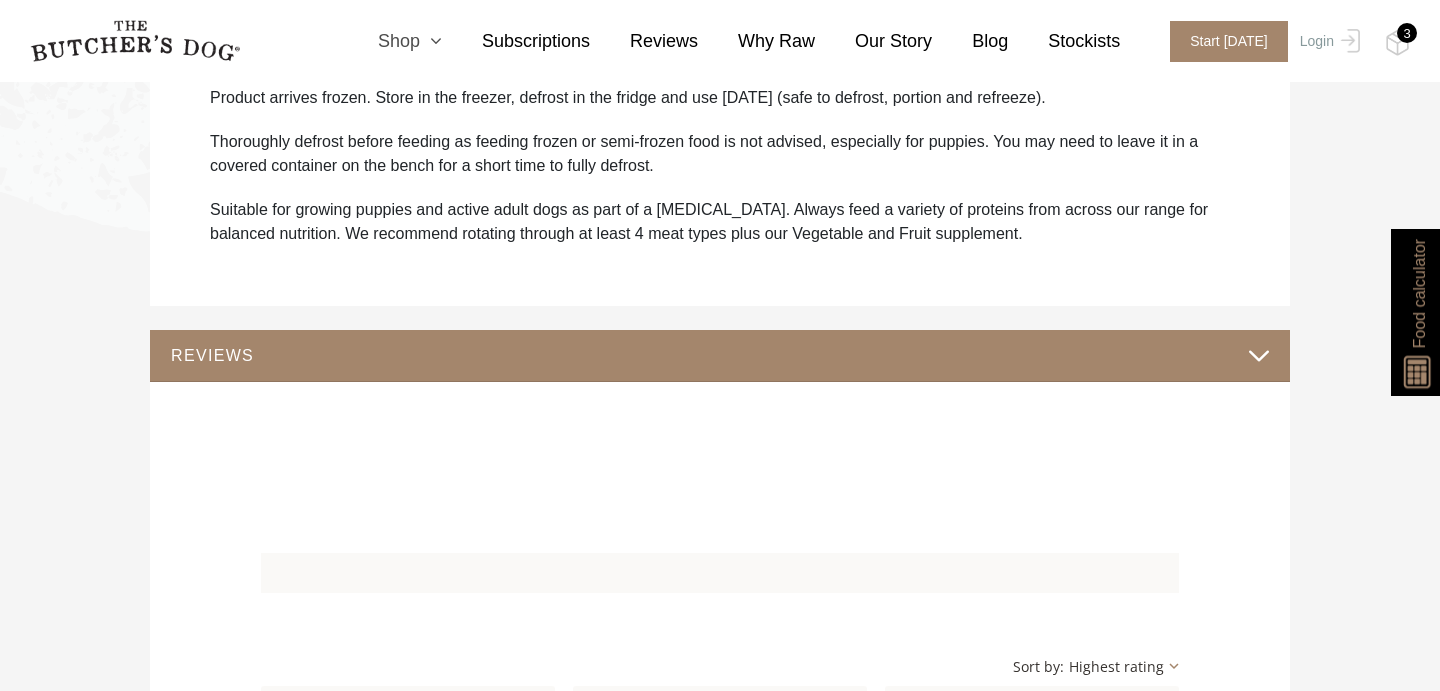 click at bounding box center (431, 41) 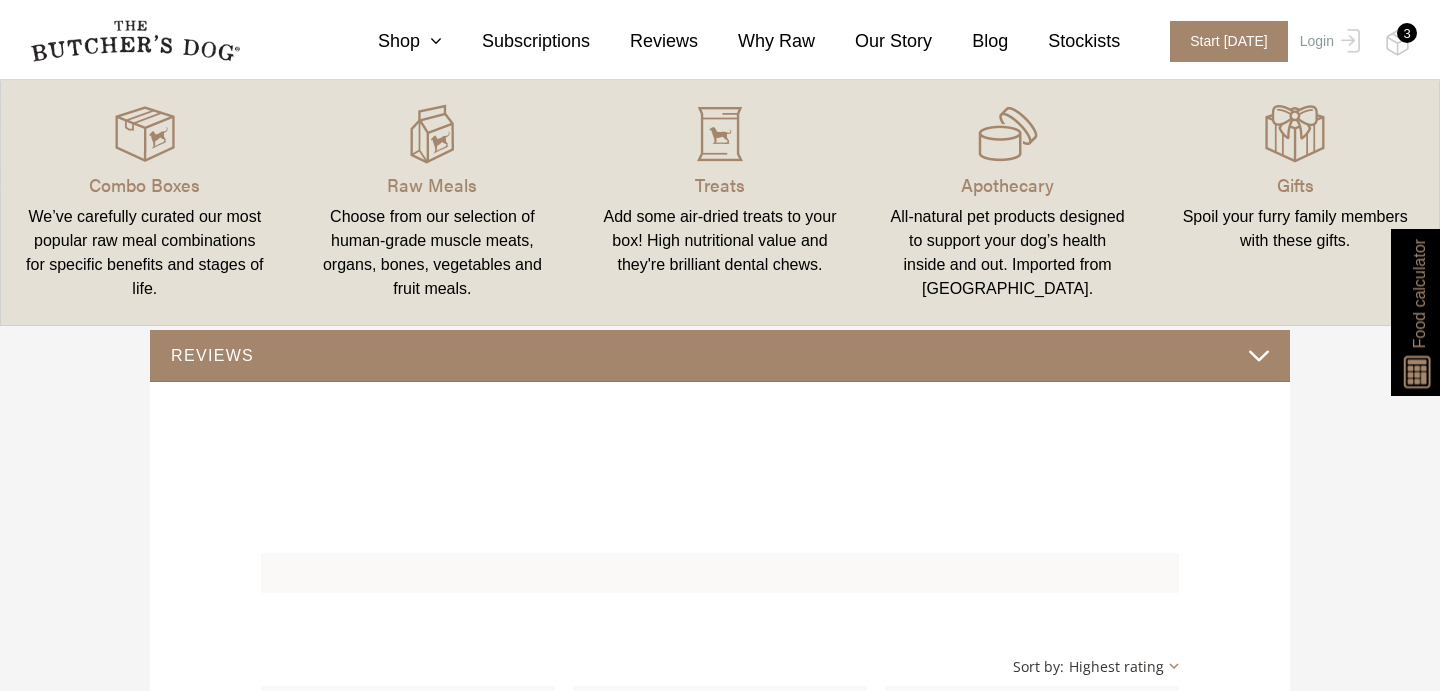 click on "Choose from our selection of human-grade muscle meats,
organs, bones, vegetables and fruit meals." at bounding box center [433, 253] 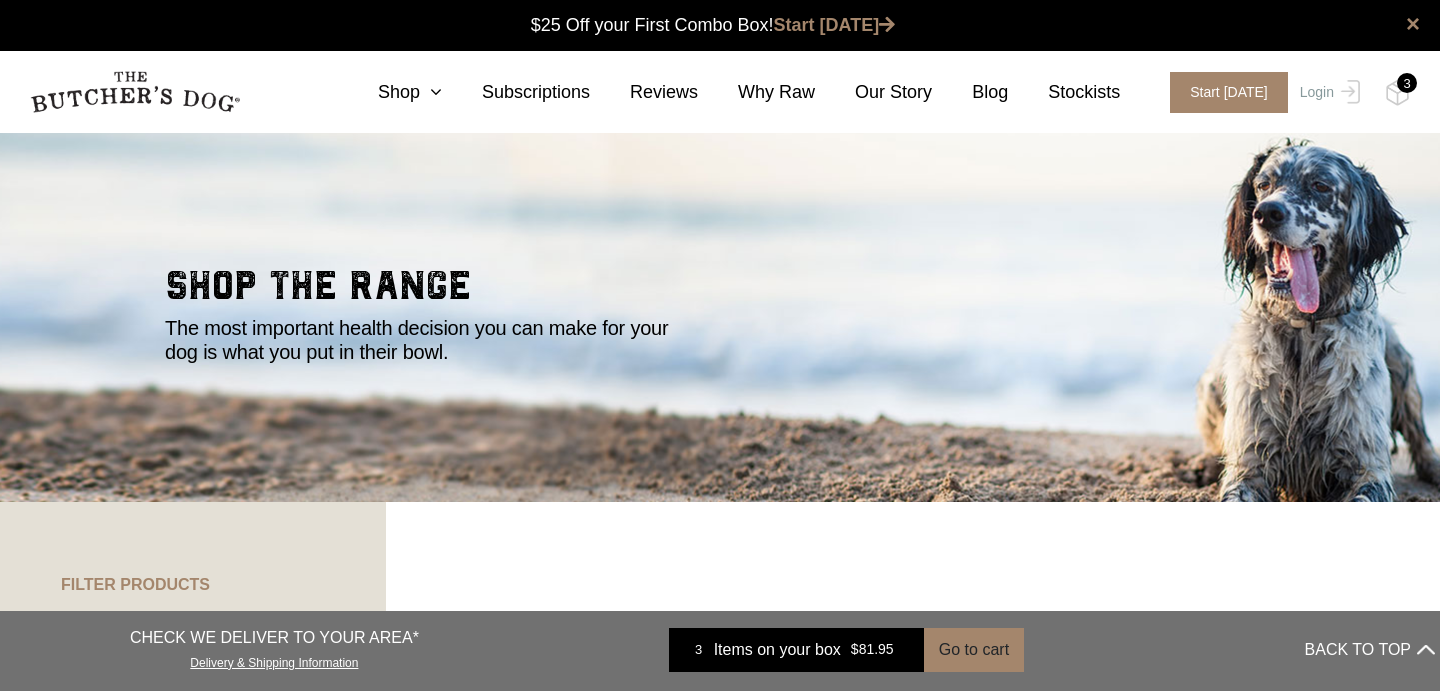 scroll, scrollTop: 0, scrollLeft: 0, axis: both 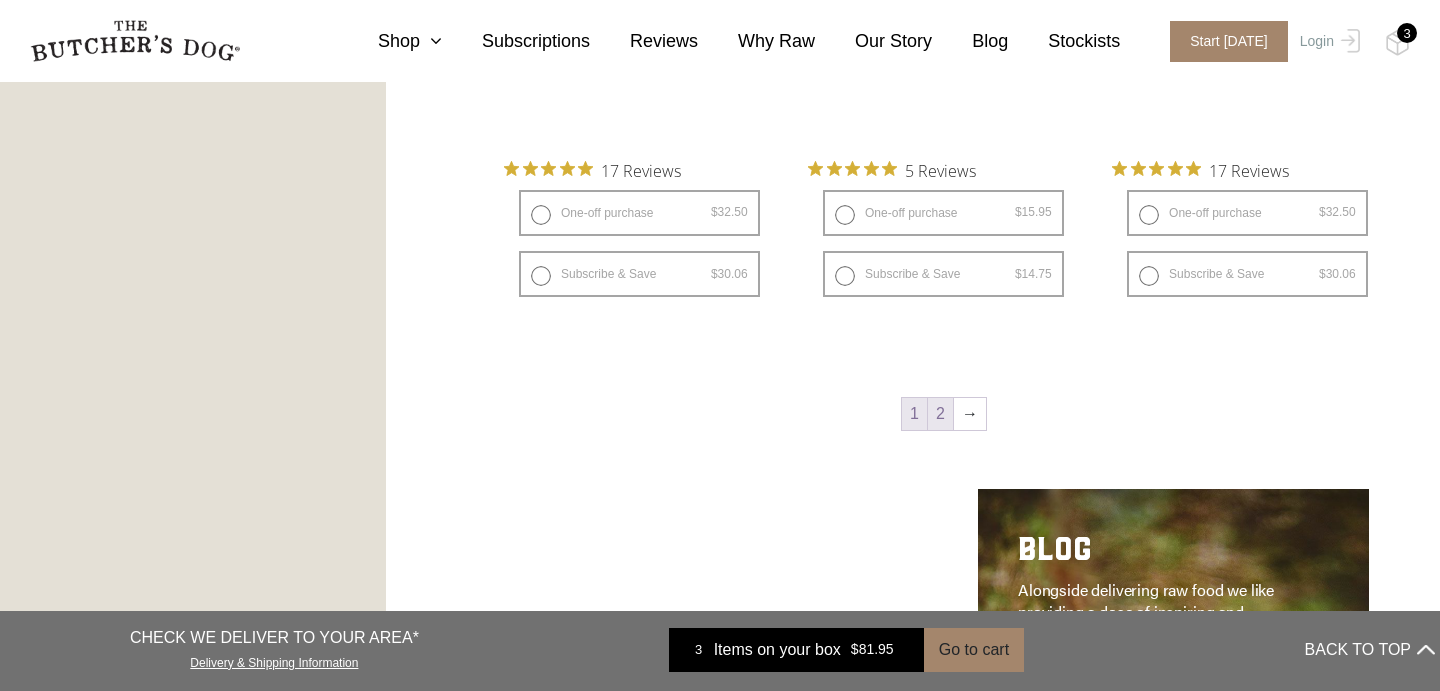 click on "2" at bounding box center [940, 414] 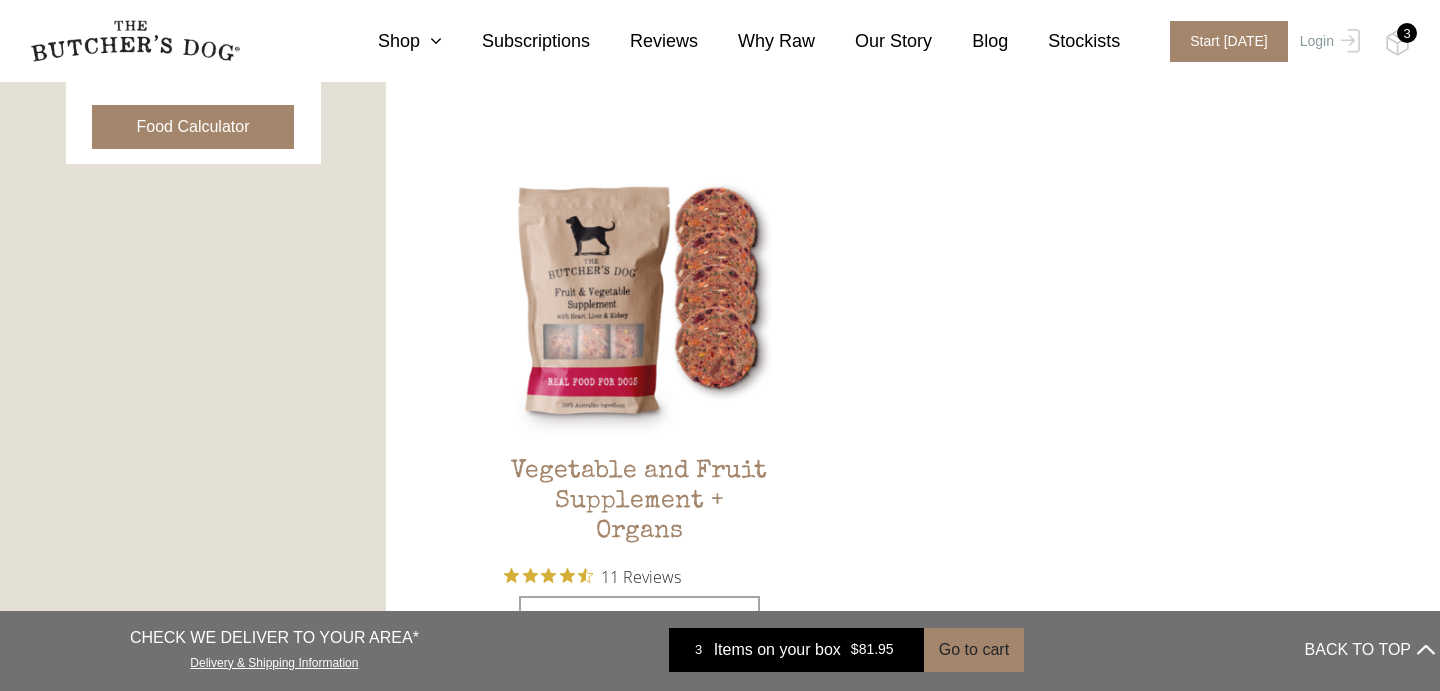 scroll, scrollTop: 1054, scrollLeft: 0, axis: vertical 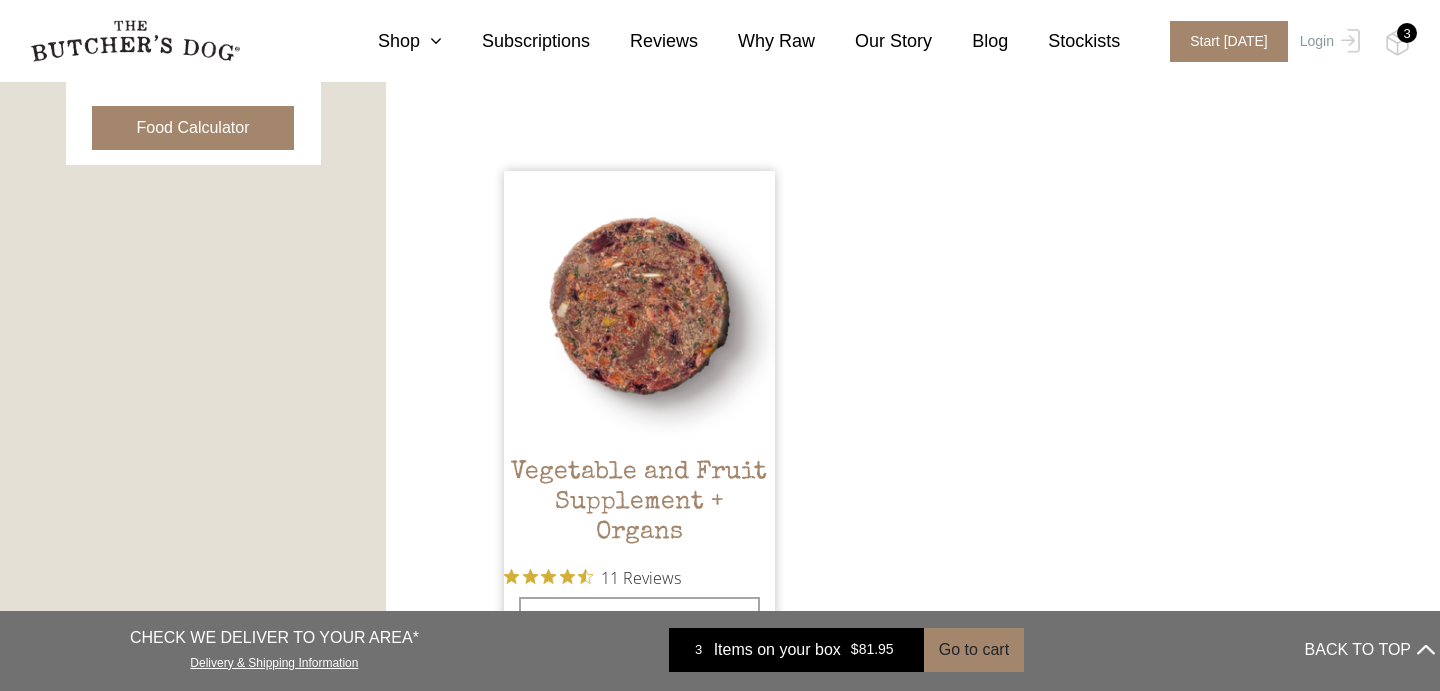 click at bounding box center (639, 306) 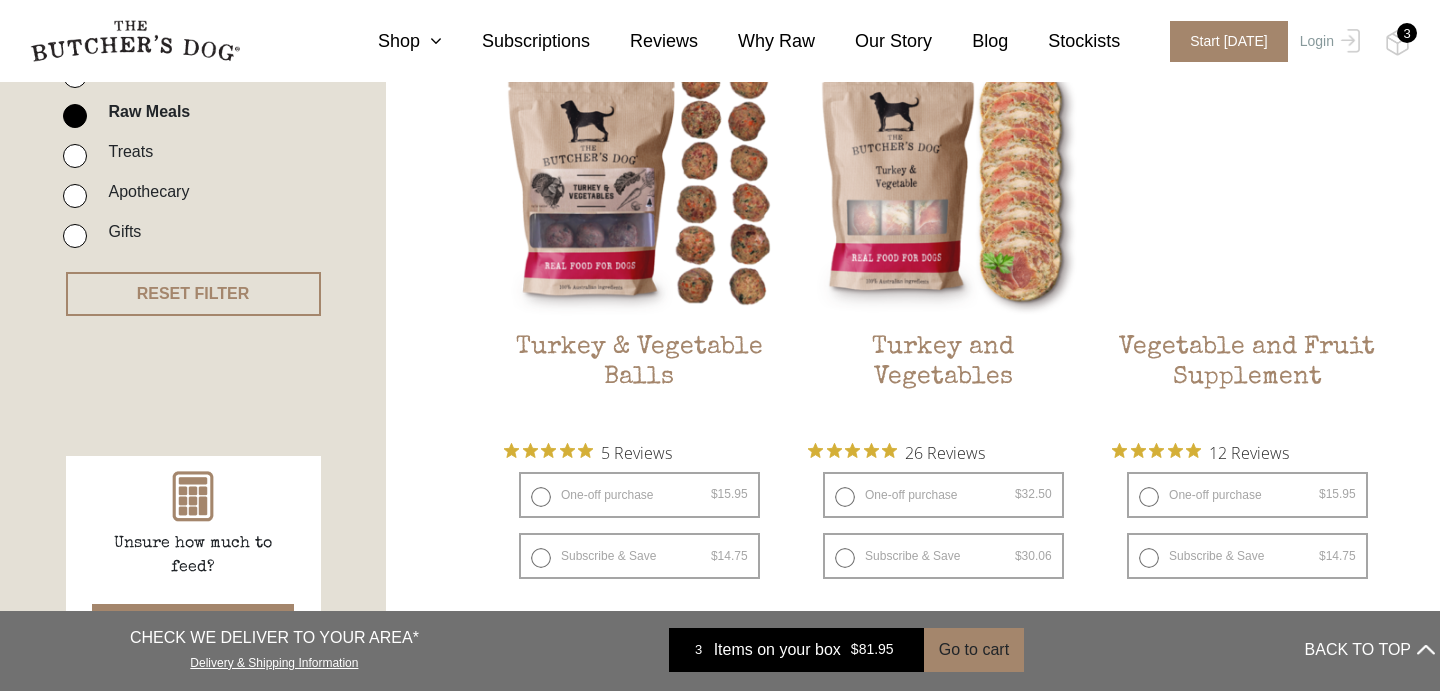 scroll, scrollTop: 559, scrollLeft: 0, axis: vertical 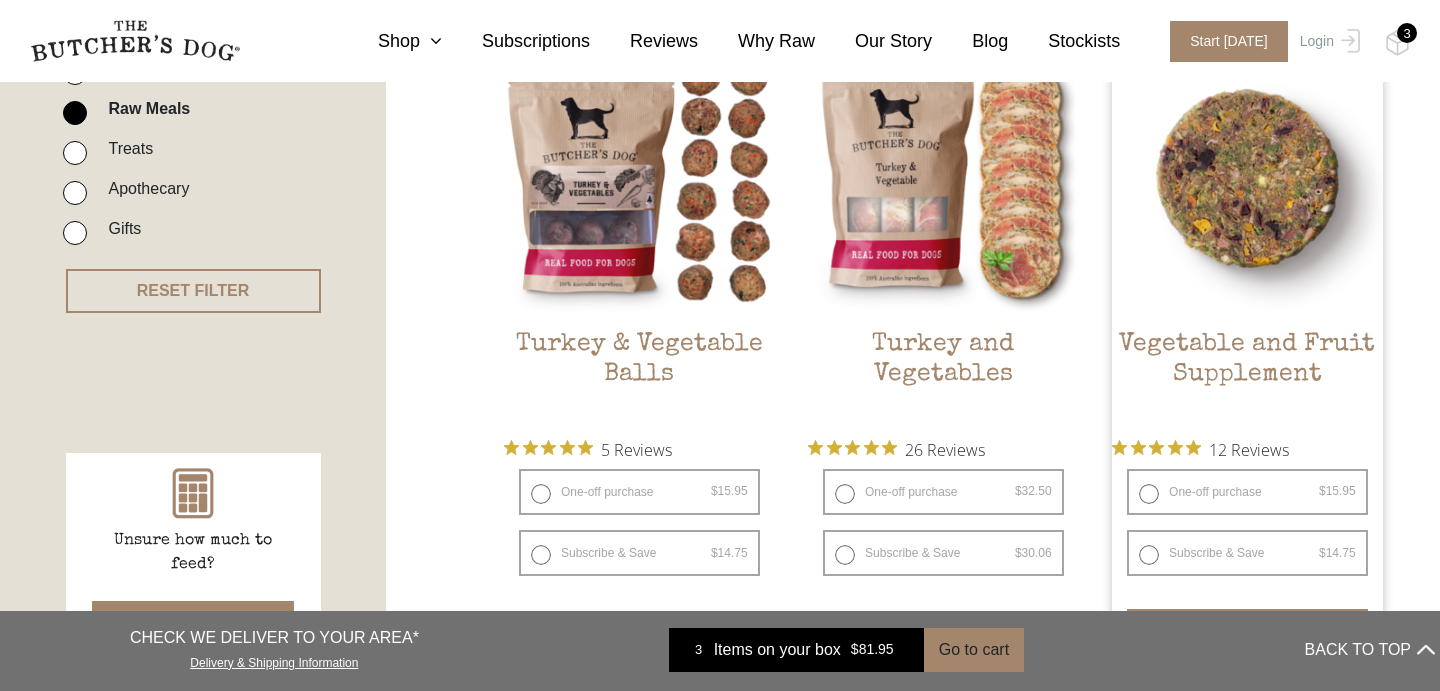 click at bounding box center [1247, 178] 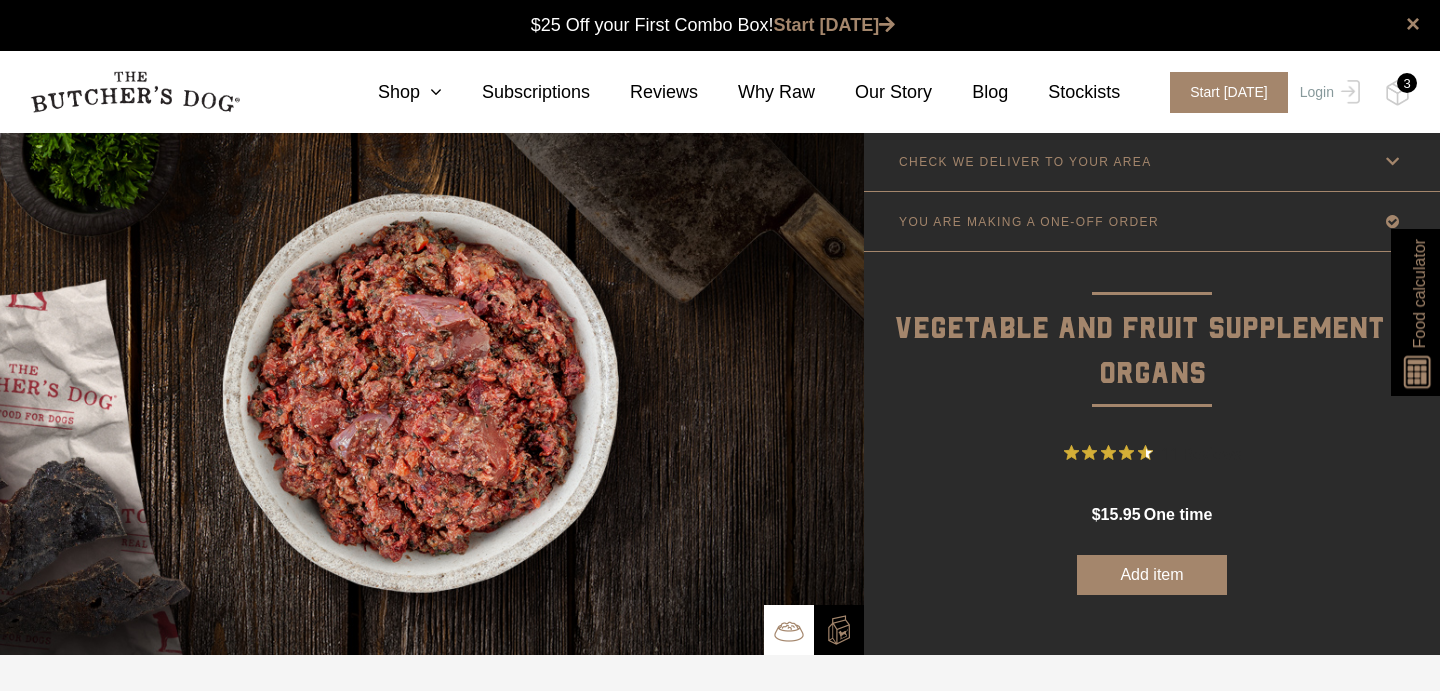 scroll, scrollTop: 63, scrollLeft: 0, axis: vertical 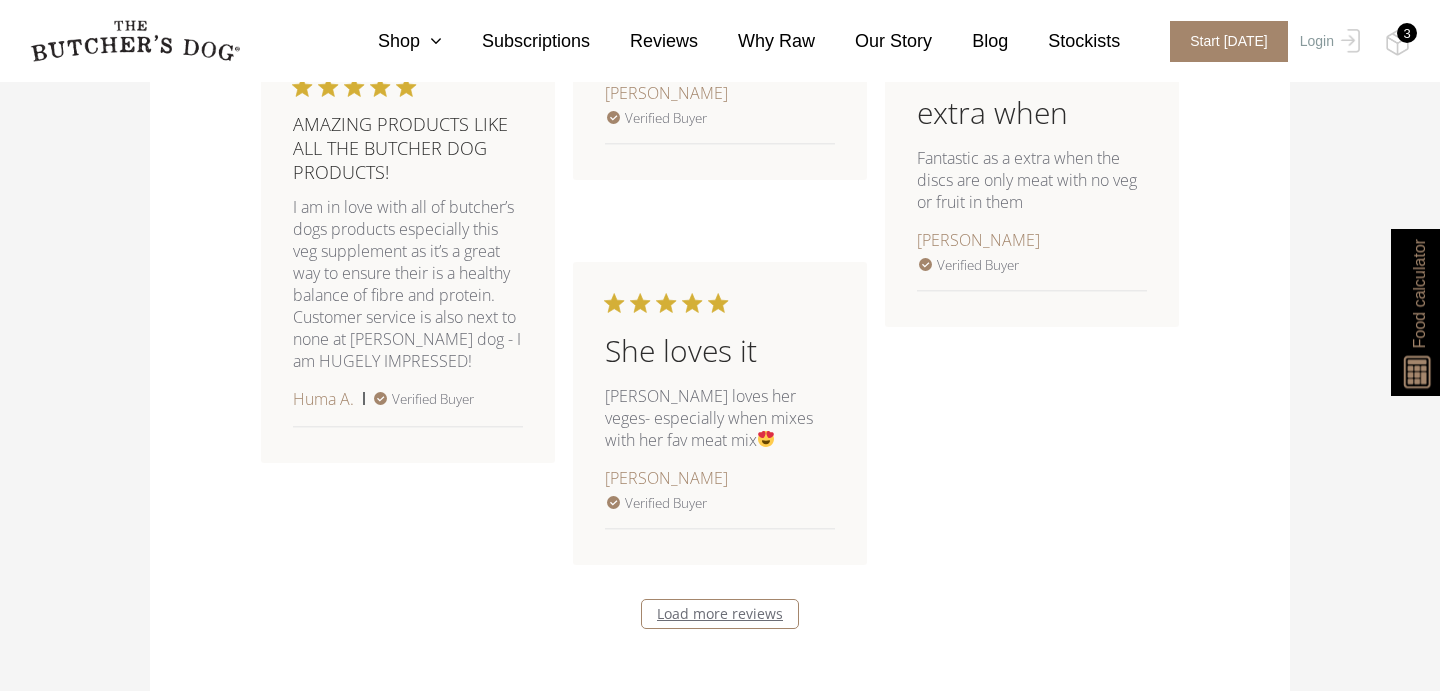 click on "Load more reviews" at bounding box center (720, 614) 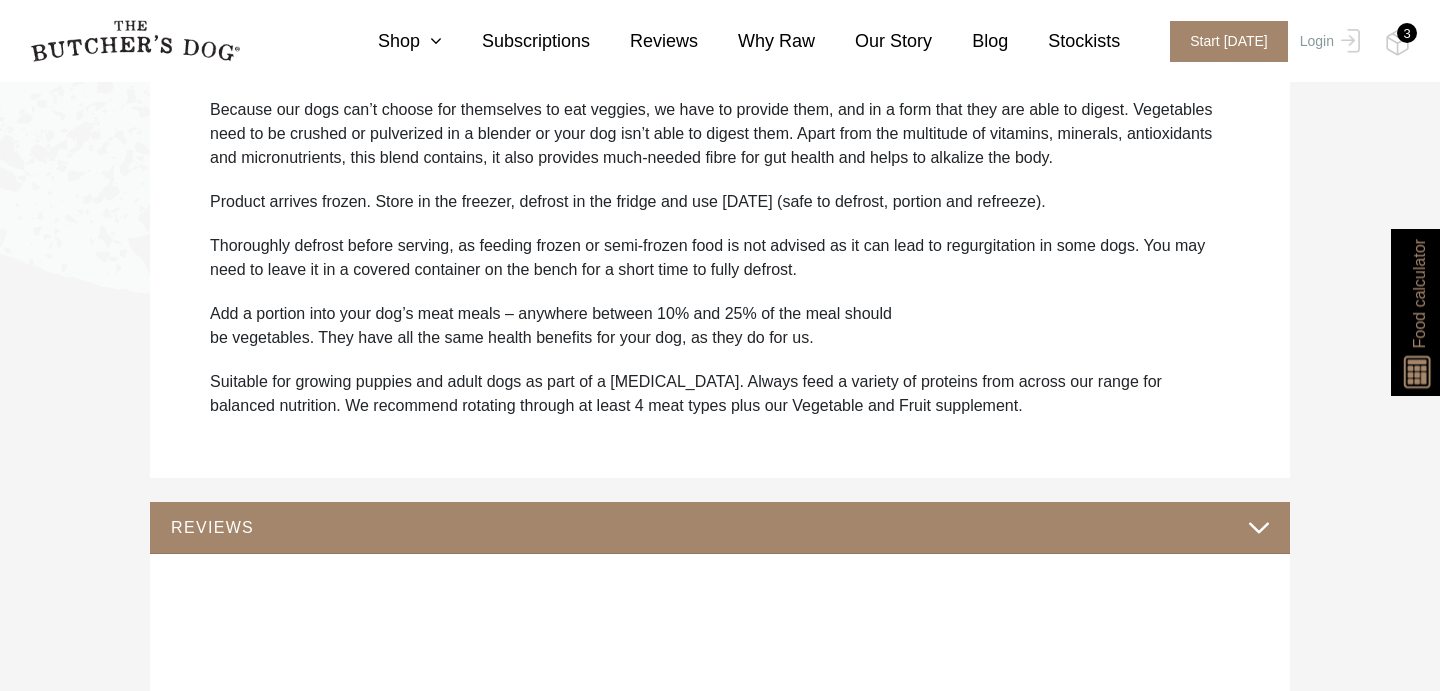 scroll, scrollTop: 1202, scrollLeft: 0, axis: vertical 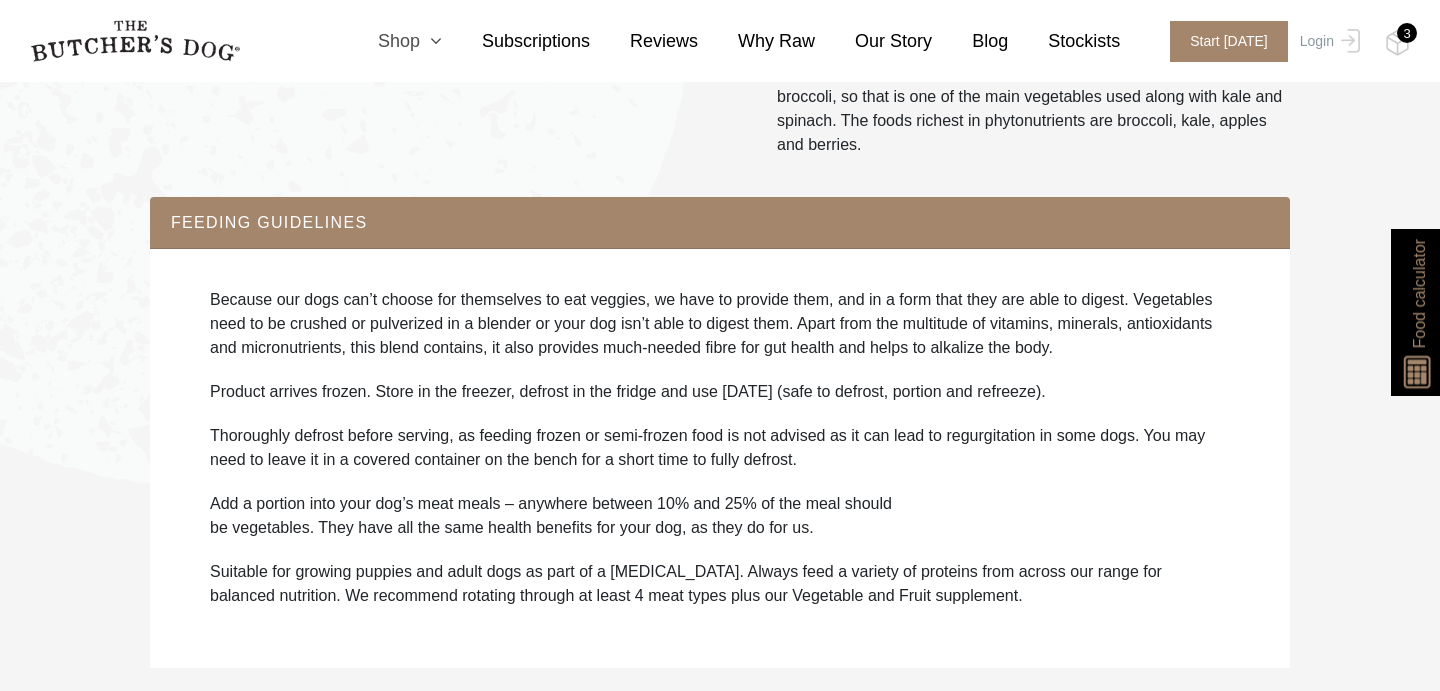 click on "Shop" at bounding box center [390, 41] 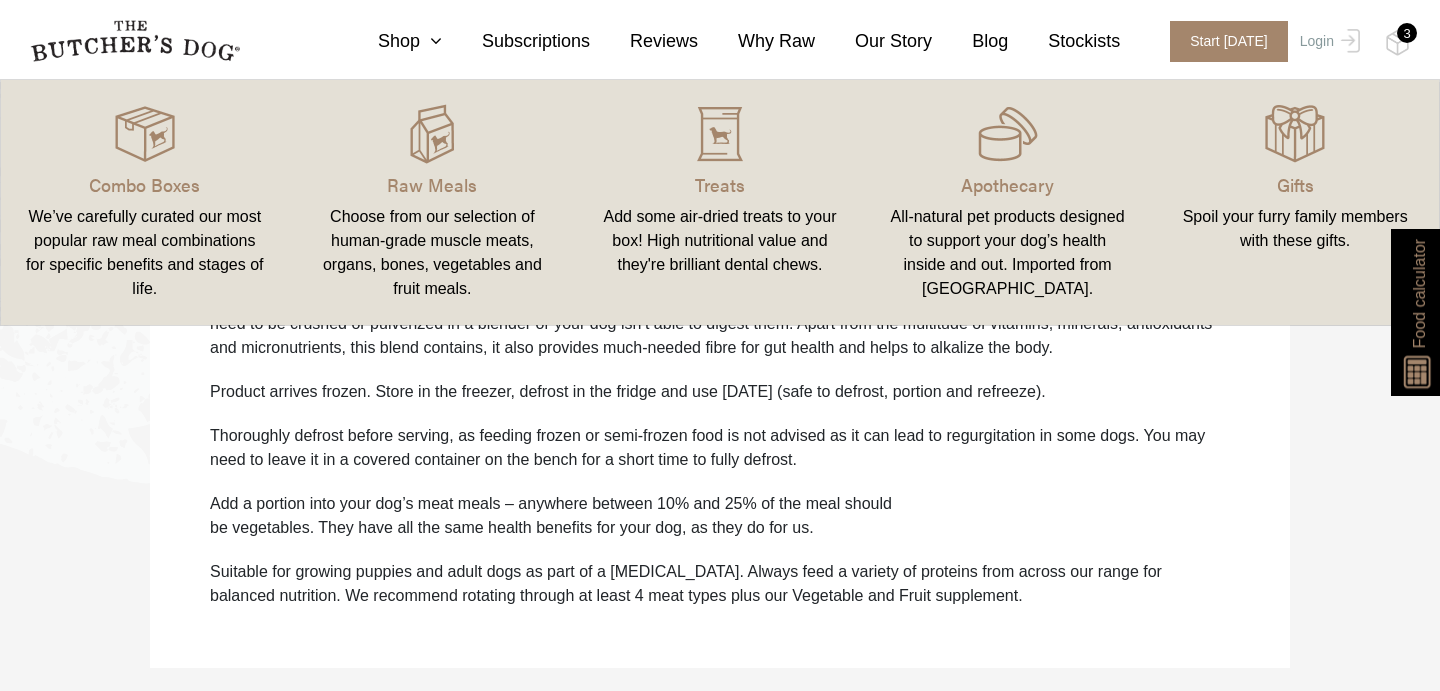 click on "Choose from our selection of human-grade muscle meats,
organs, bones, vegetables and fruit meals." at bounding box center [433, 253] 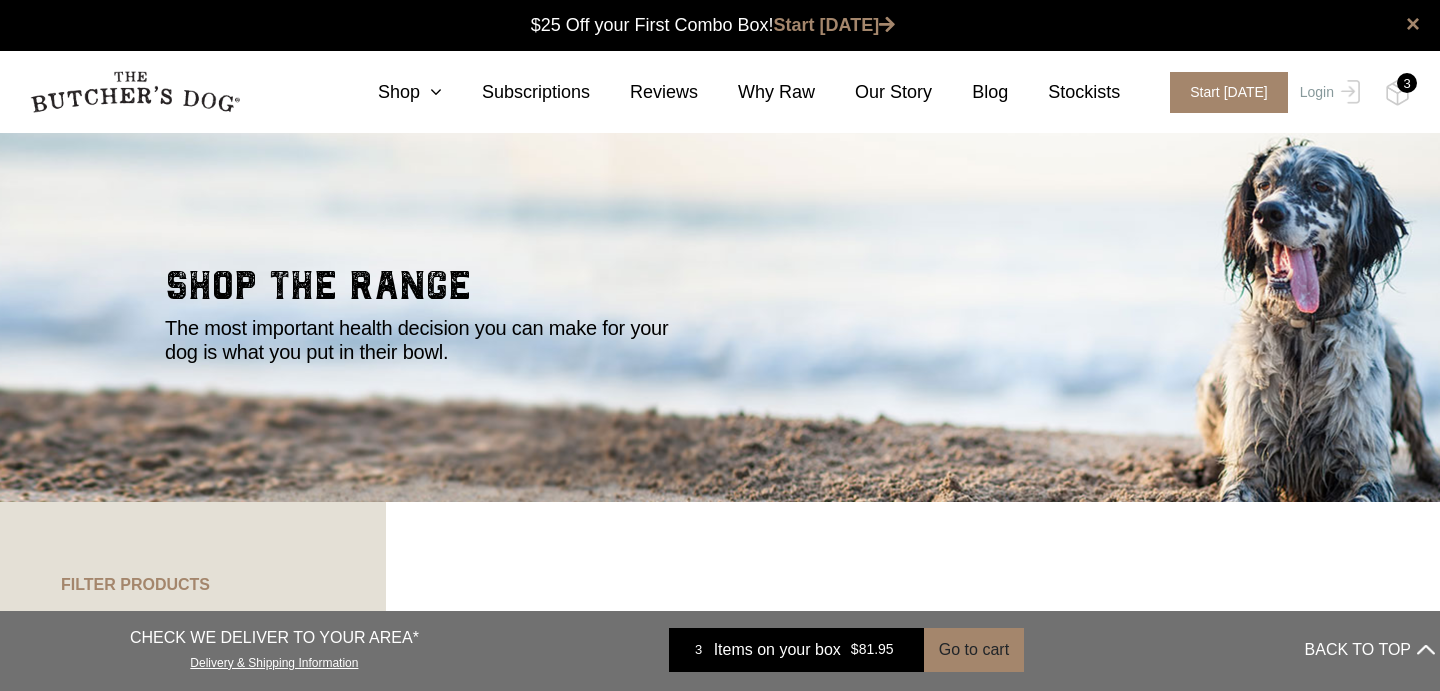 scroll, scrollTop: 0, scrollLeft: 0, axis: both 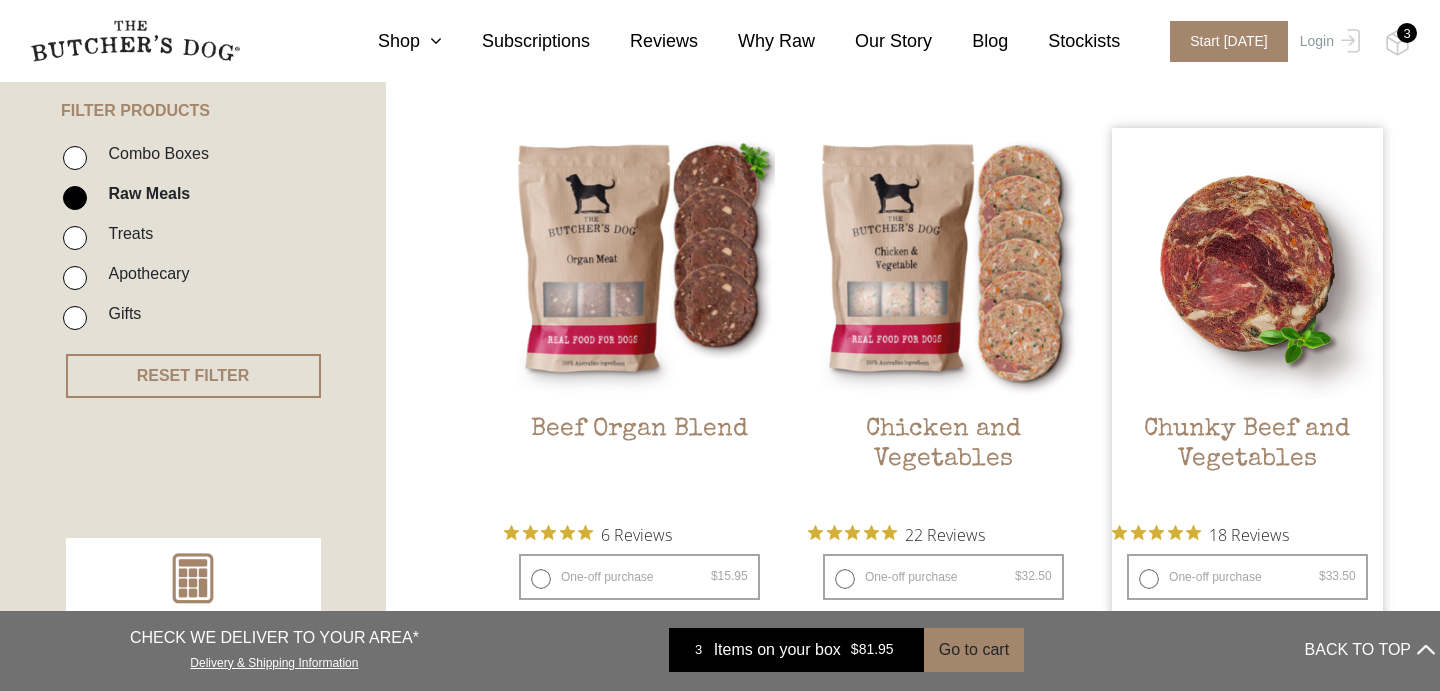 click at bounding box center [1247, 263] 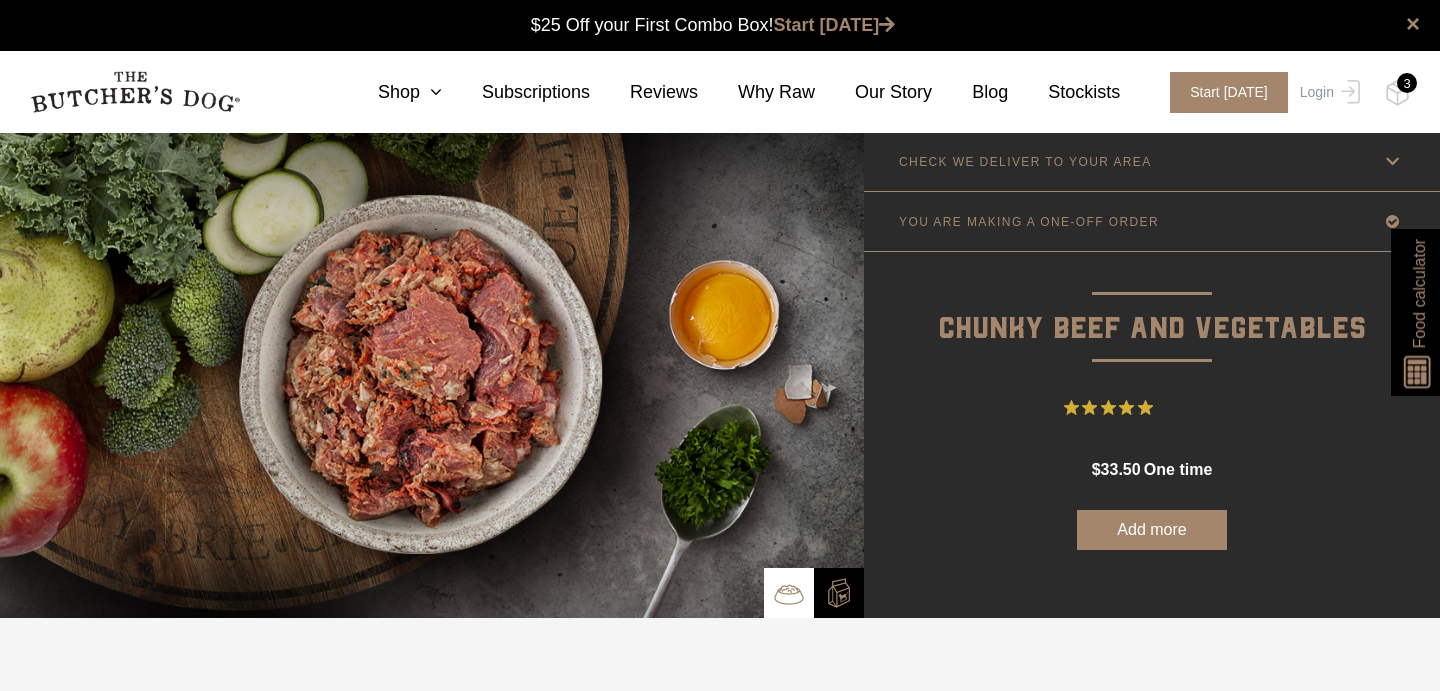 scroll, scrollTop: 0, scrollLeft: 0, axis: both 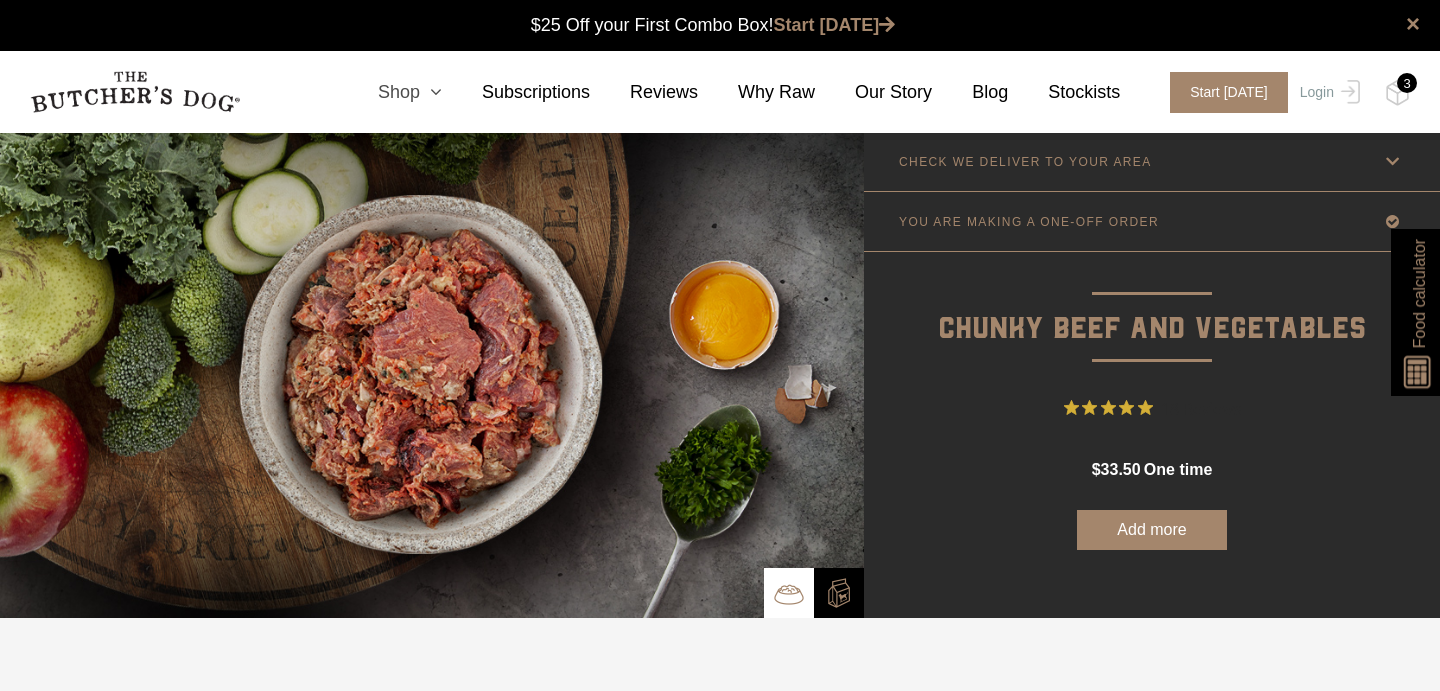click at bounding box center (431, 92) 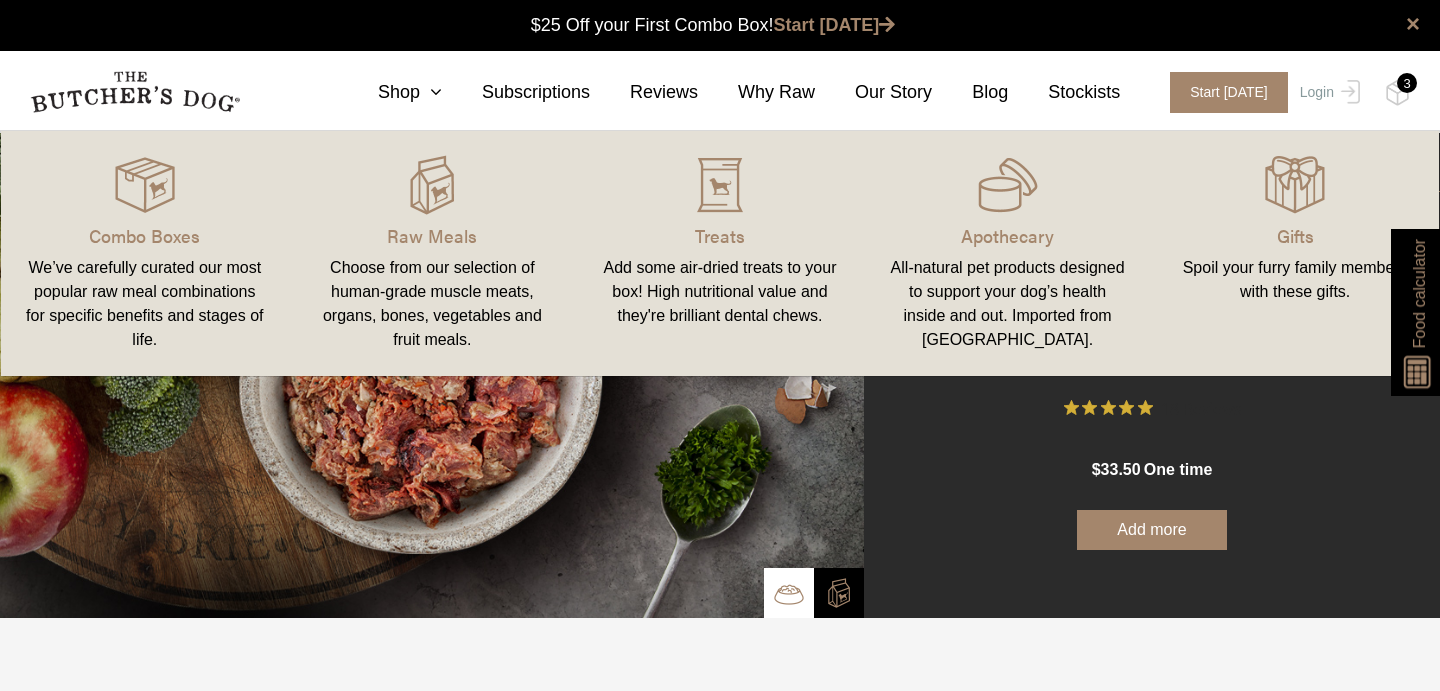 click on "Choose from our selection of human-grade muscle meats,
organs, bones, vegetables and fruit meals." at bounding box center [433, 304] 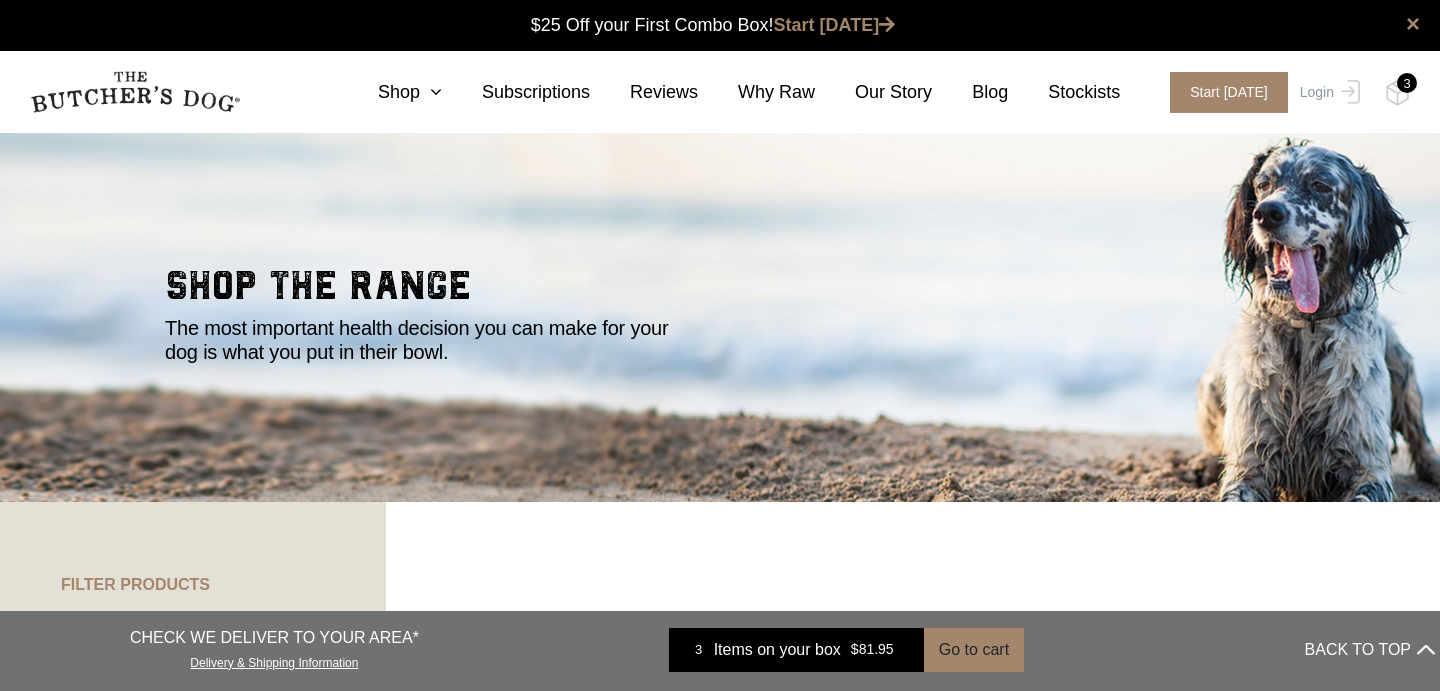 scroll, scrollTop: 0, scrollLeft: 0, axis: both 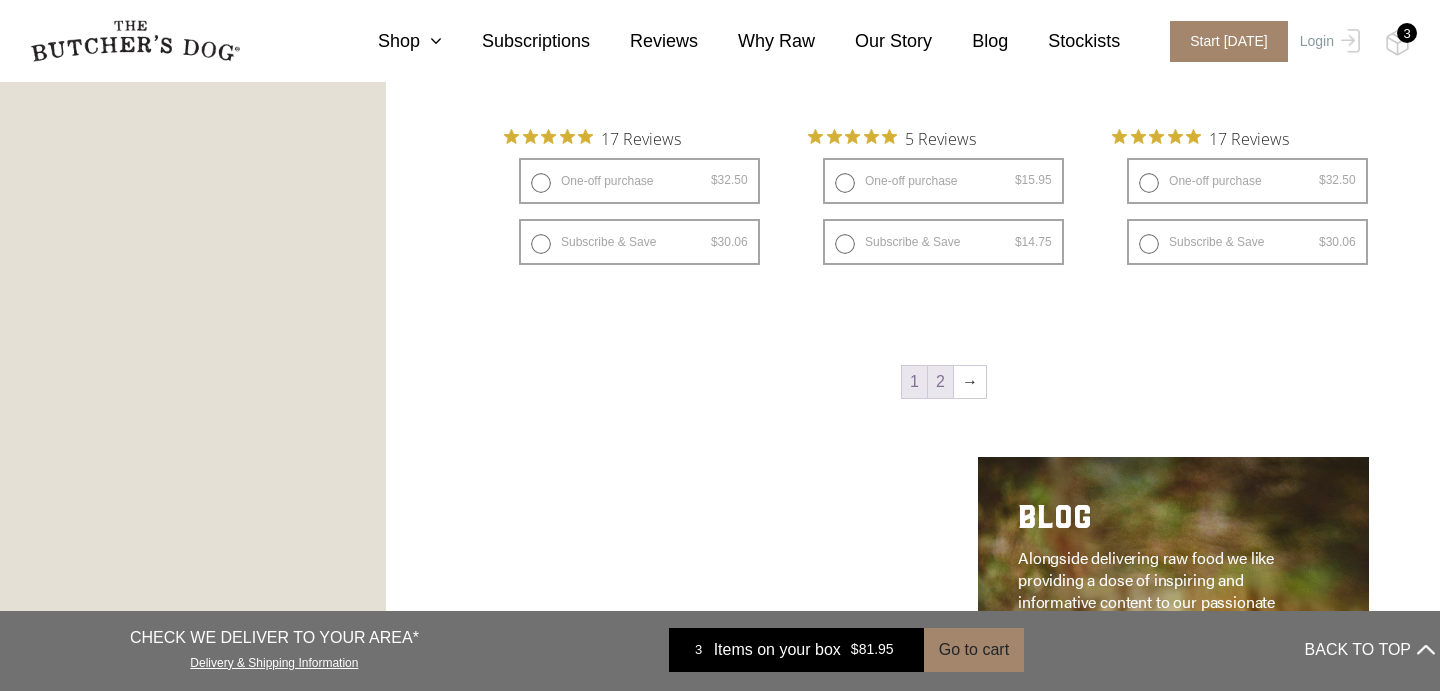 click on "2" at bounding box center (940, 382) 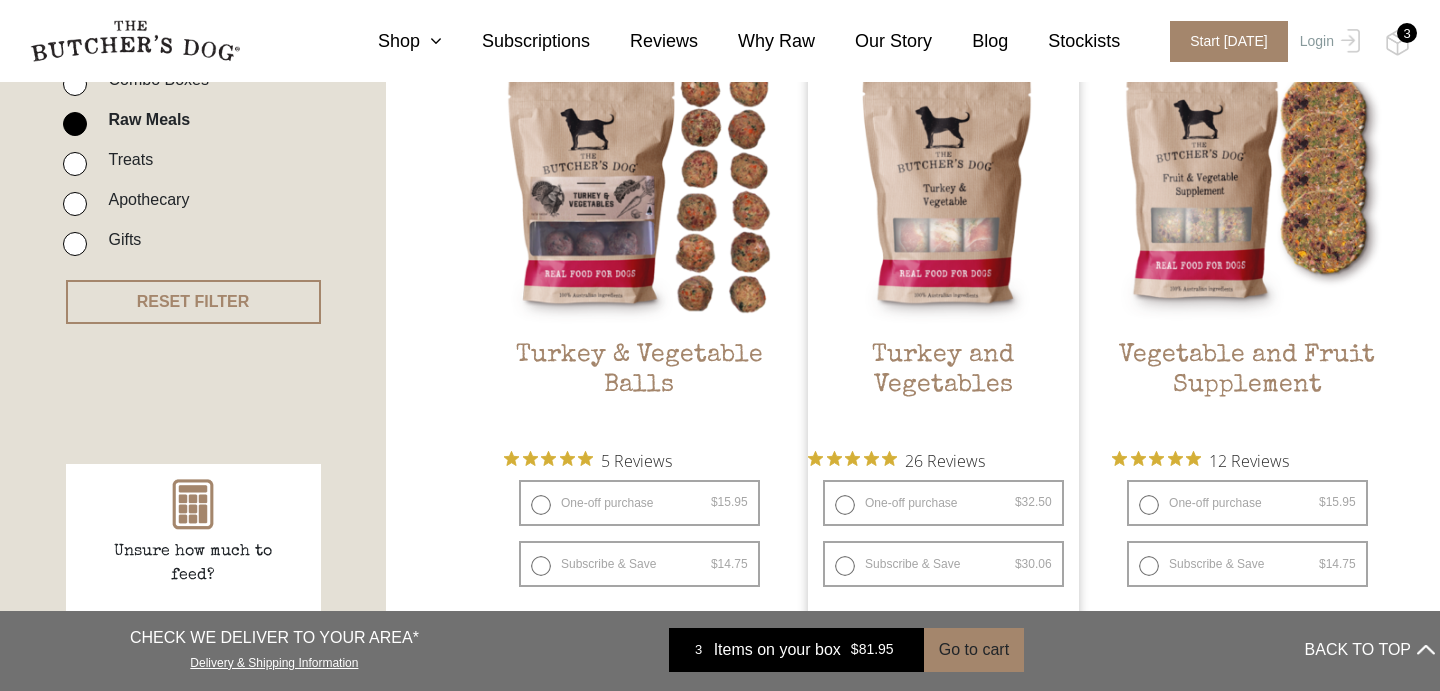 scroll, scrollTop: 539, scrollLeft: 0, axis: vertical 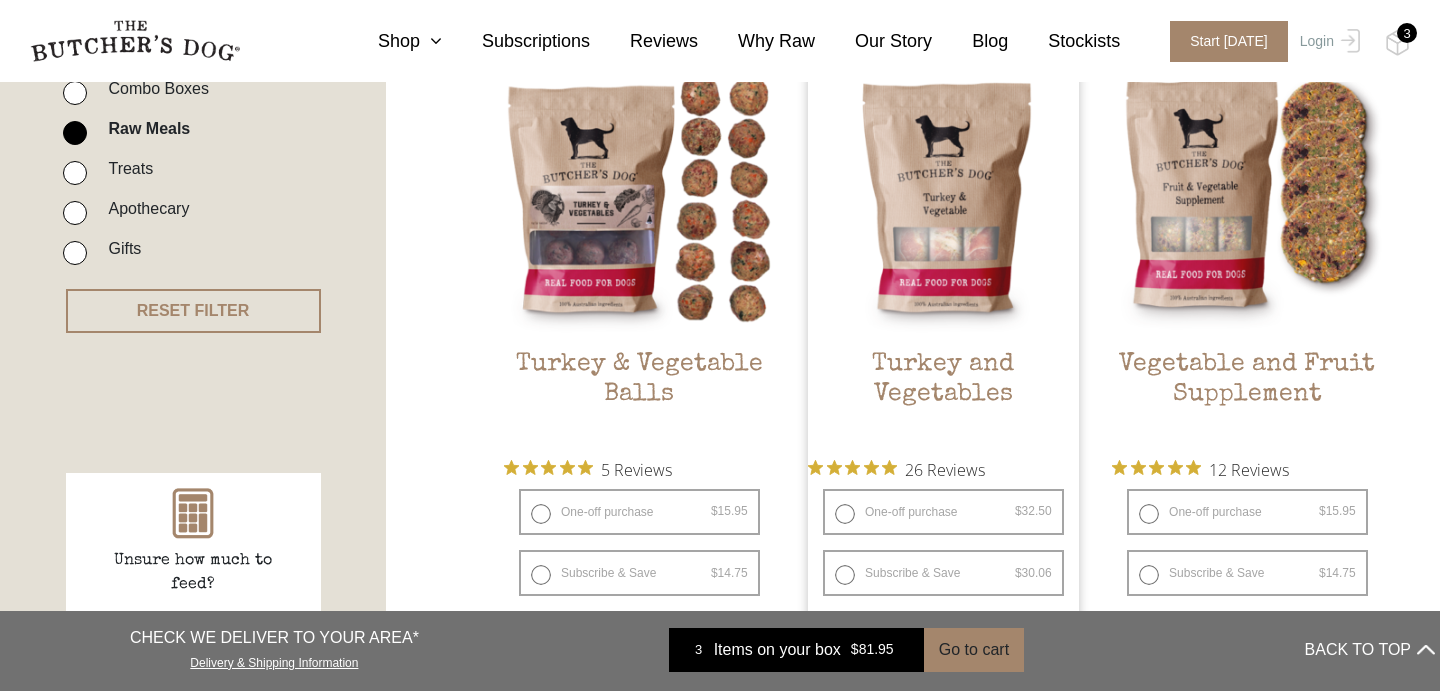 click at bounding box center (943, 198) 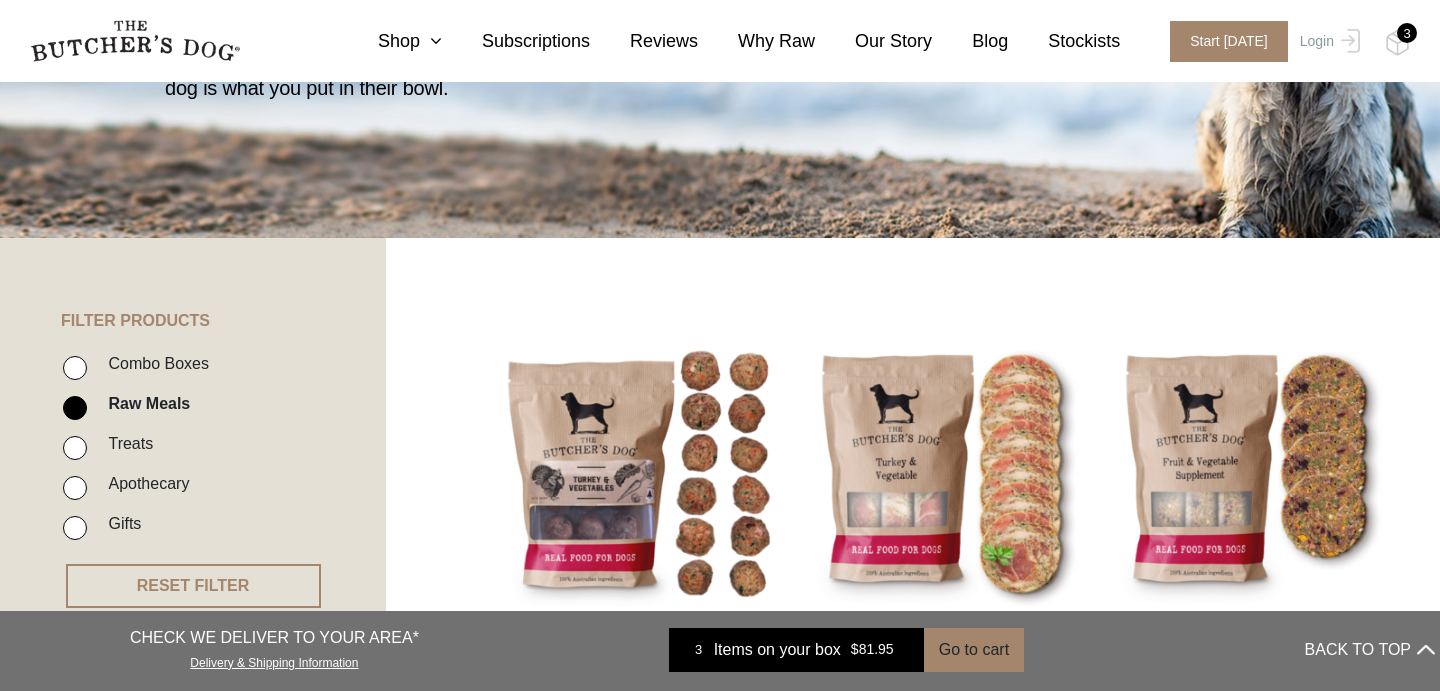 scroll, scrollTop: 250, scrollLeft: 0, axis: vertical 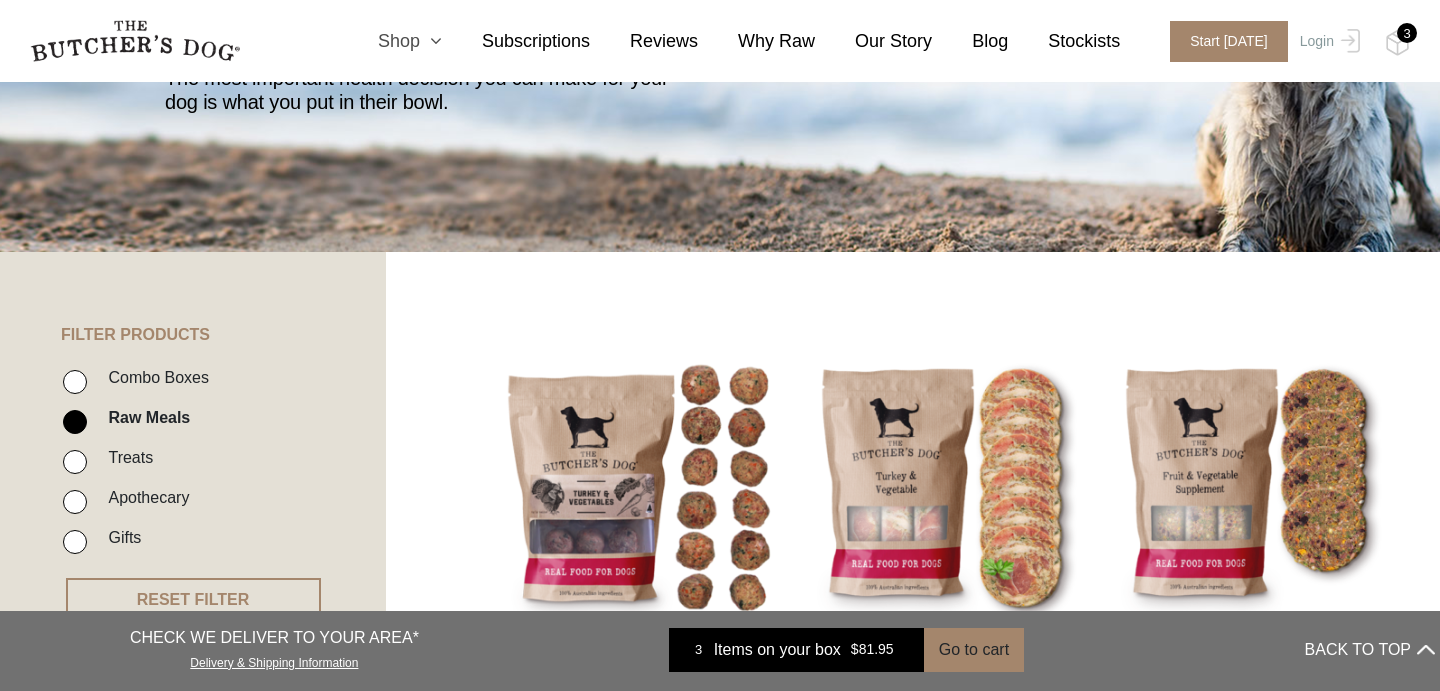 click on "Shop" at bounding box center [390, 41] 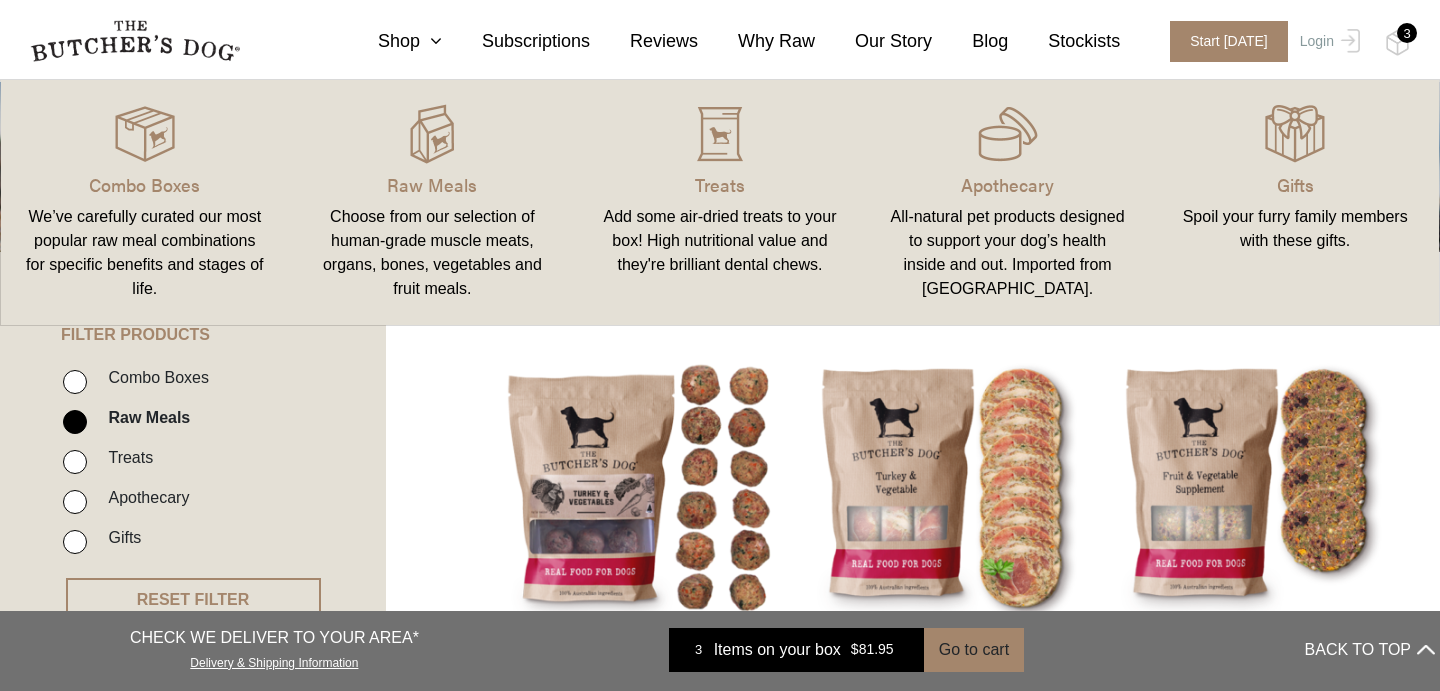 click on "All-natural pet products designed to support your dog’s
health inside and out. Imported from [GEOGRAPHIC_DATA]." at bounding box center (1008, 253) 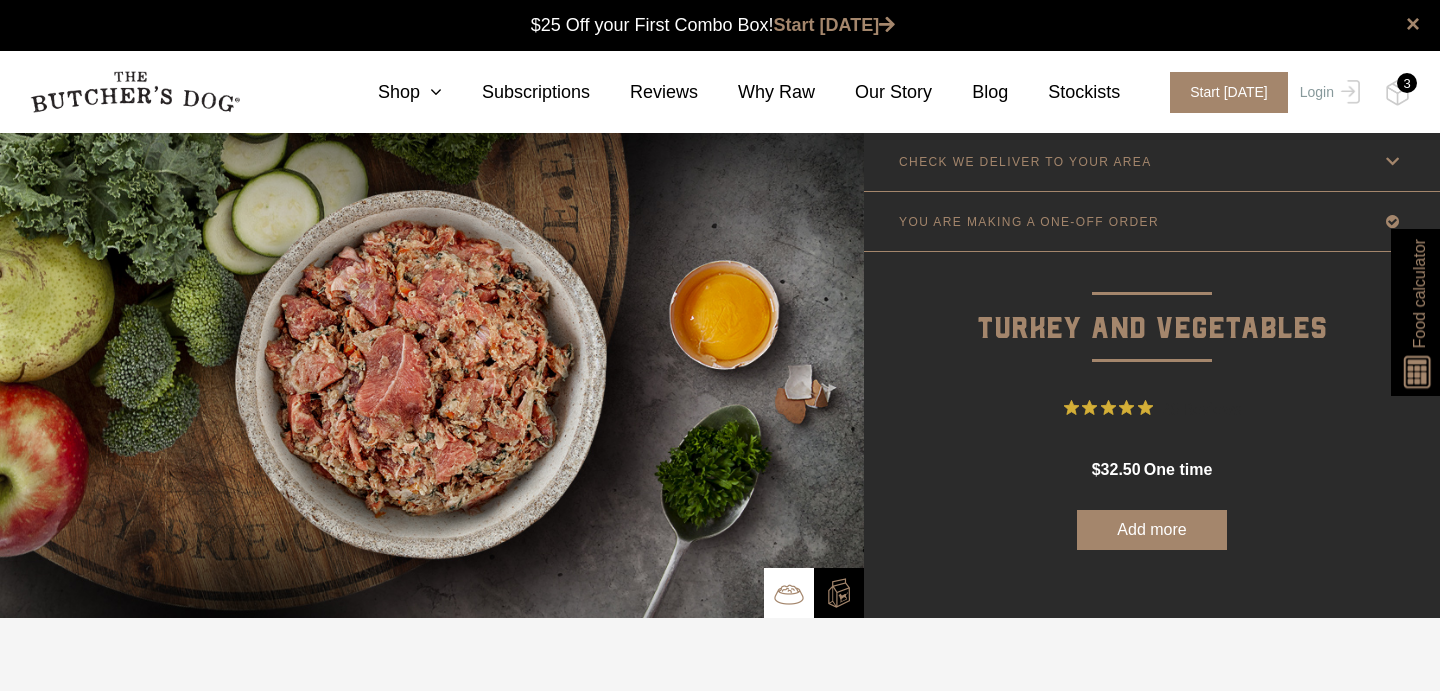scroll, scrollTop: 0, scrollLeft: 0, axis: both 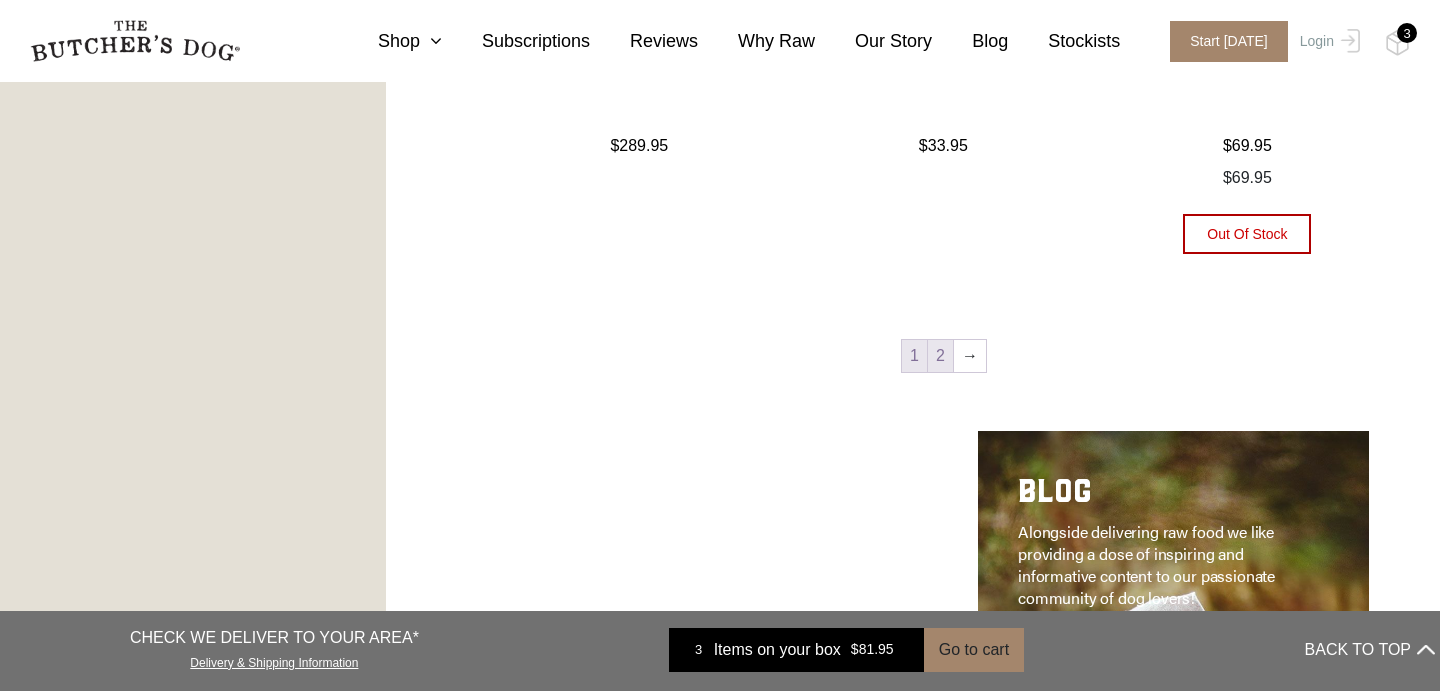 click on "2" at bounding box center (940, 356) 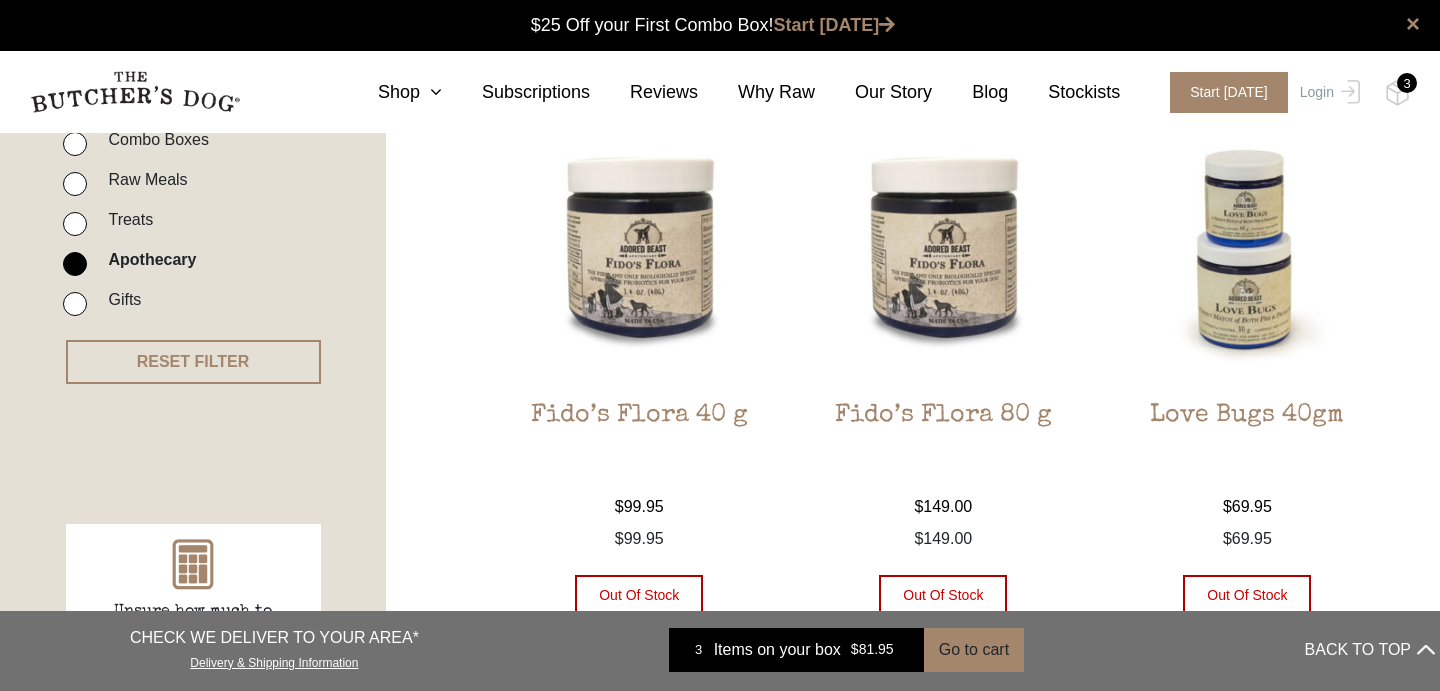 scroll, scrollTop: 0, scrollLeft: 0, axis: both 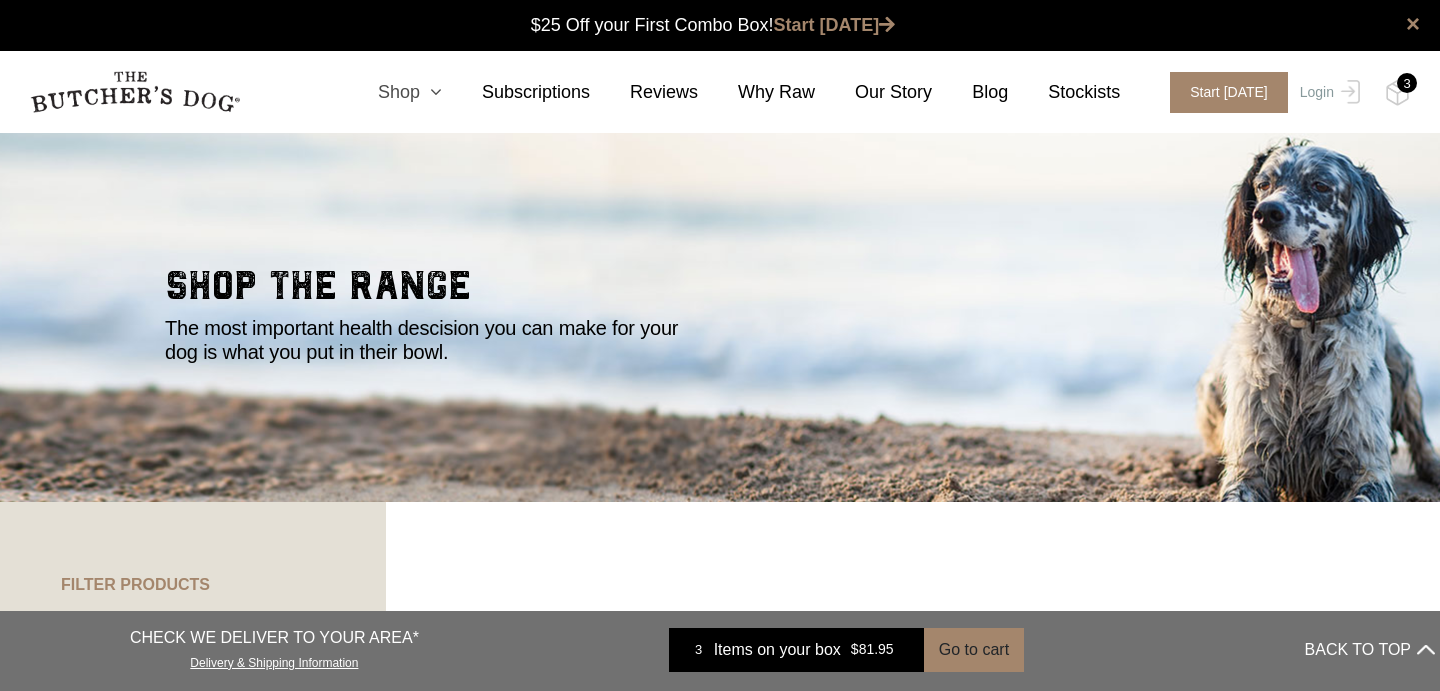 click on "Shop" at bounding box center (390, 92) 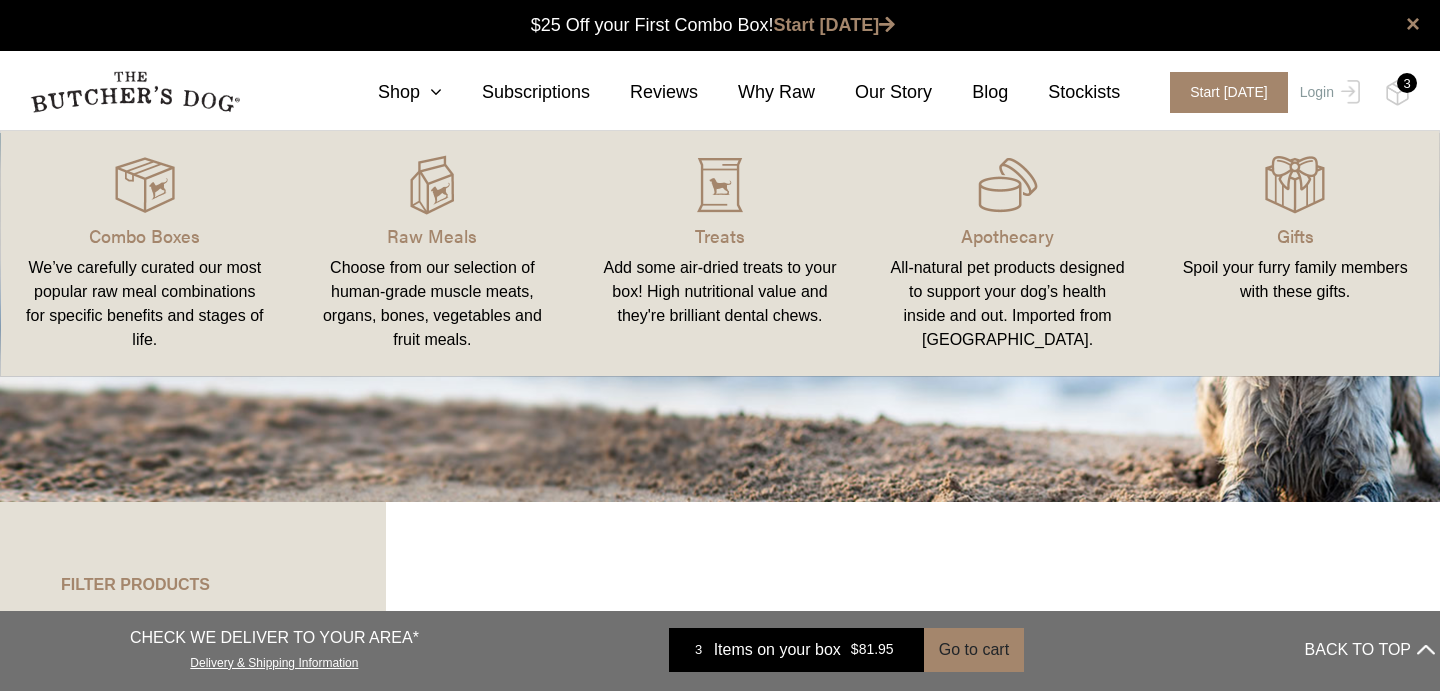 click on "Add some air-dried treats to your box! High nutritional
value and they're brilliant dental chews." at bounding box center [720, 292] 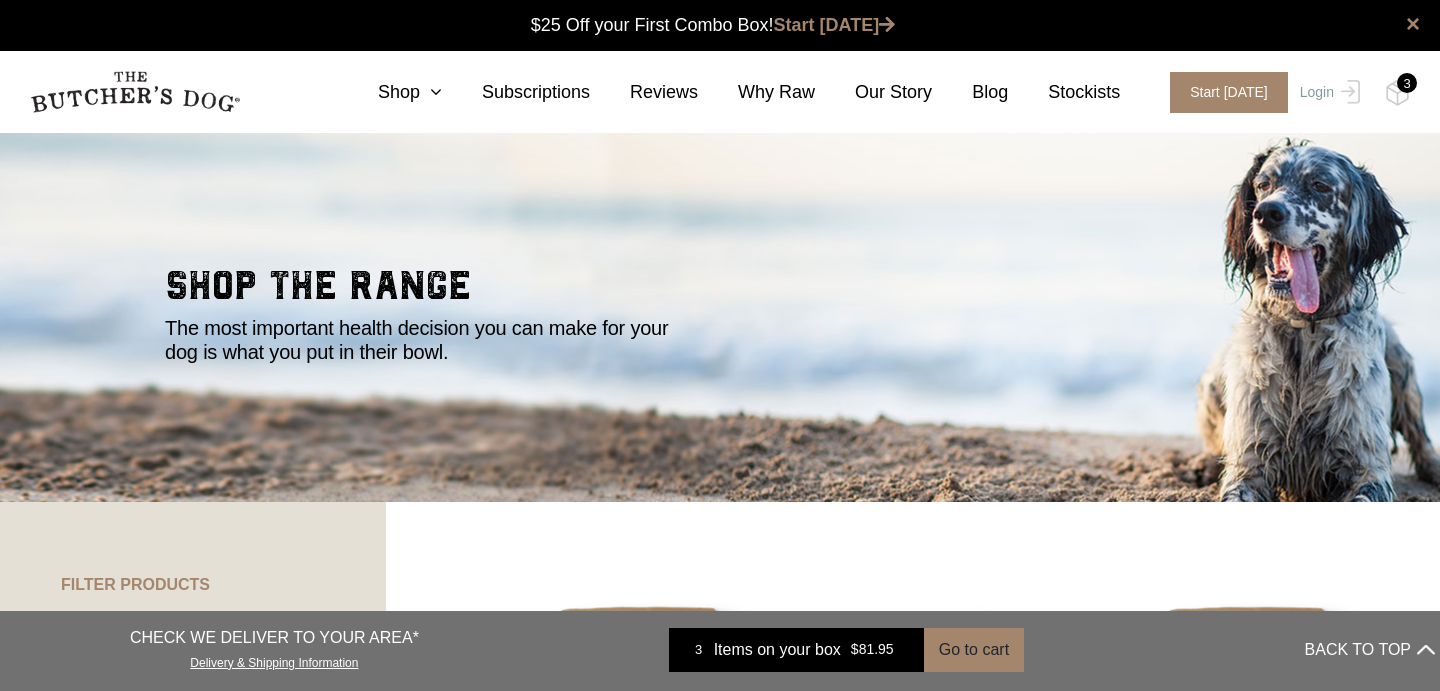 scroll, scrollTop: 0, scrollLeft: 0, axis: both 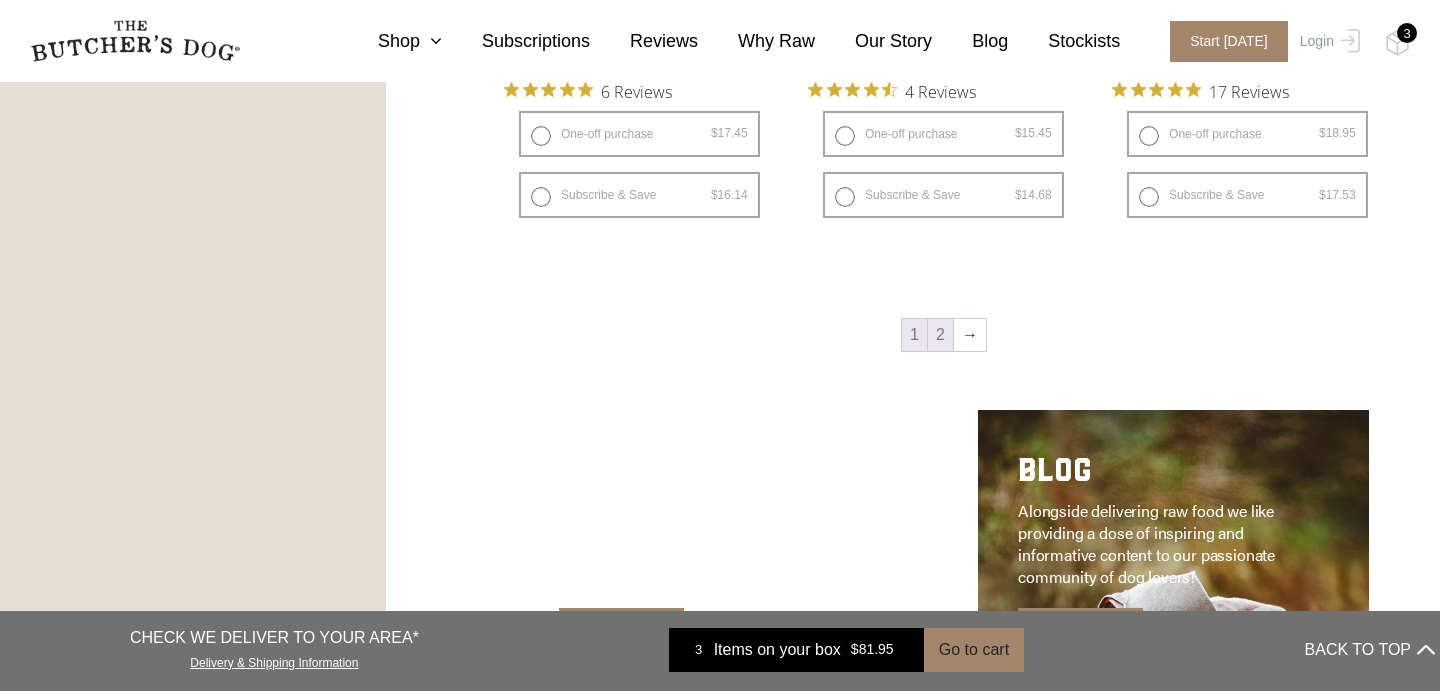 click on "2" at bounding box center [940, 335] 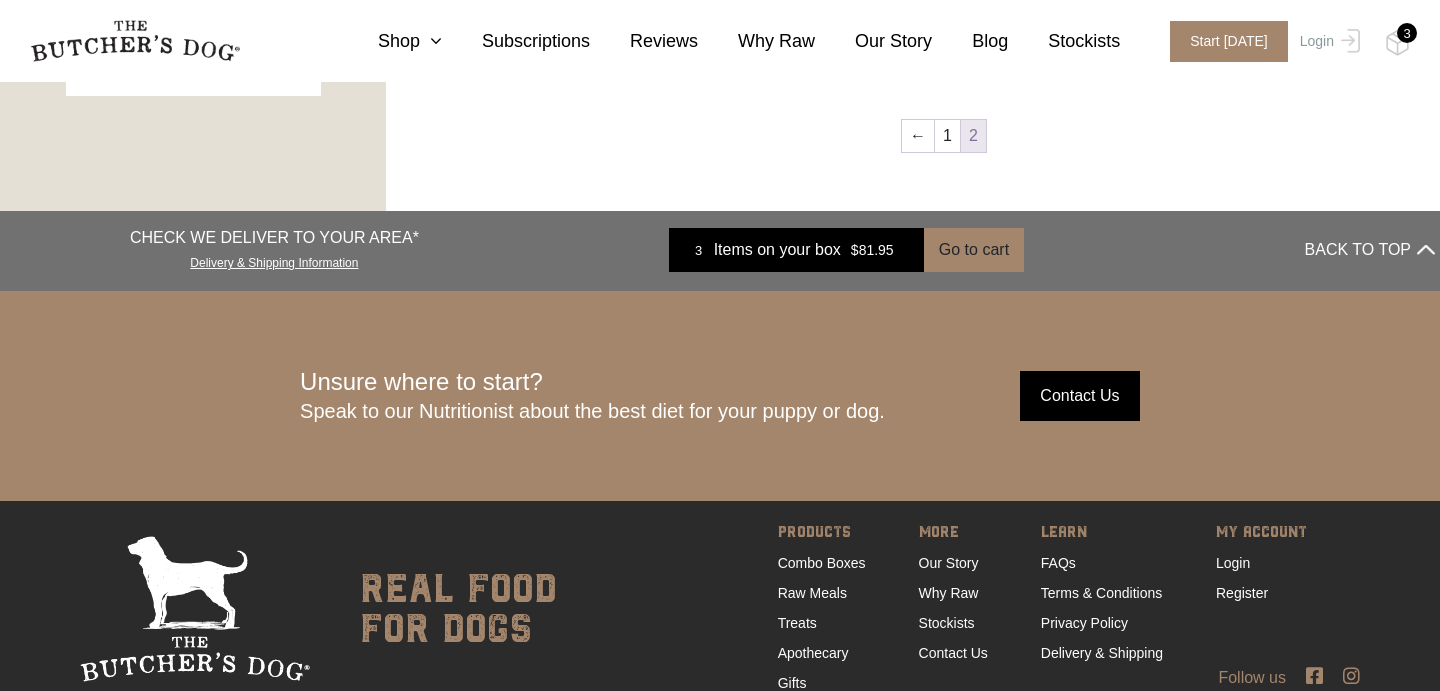scroll, scrollTop: 1221, scrollLeft: 0, axis: vertical 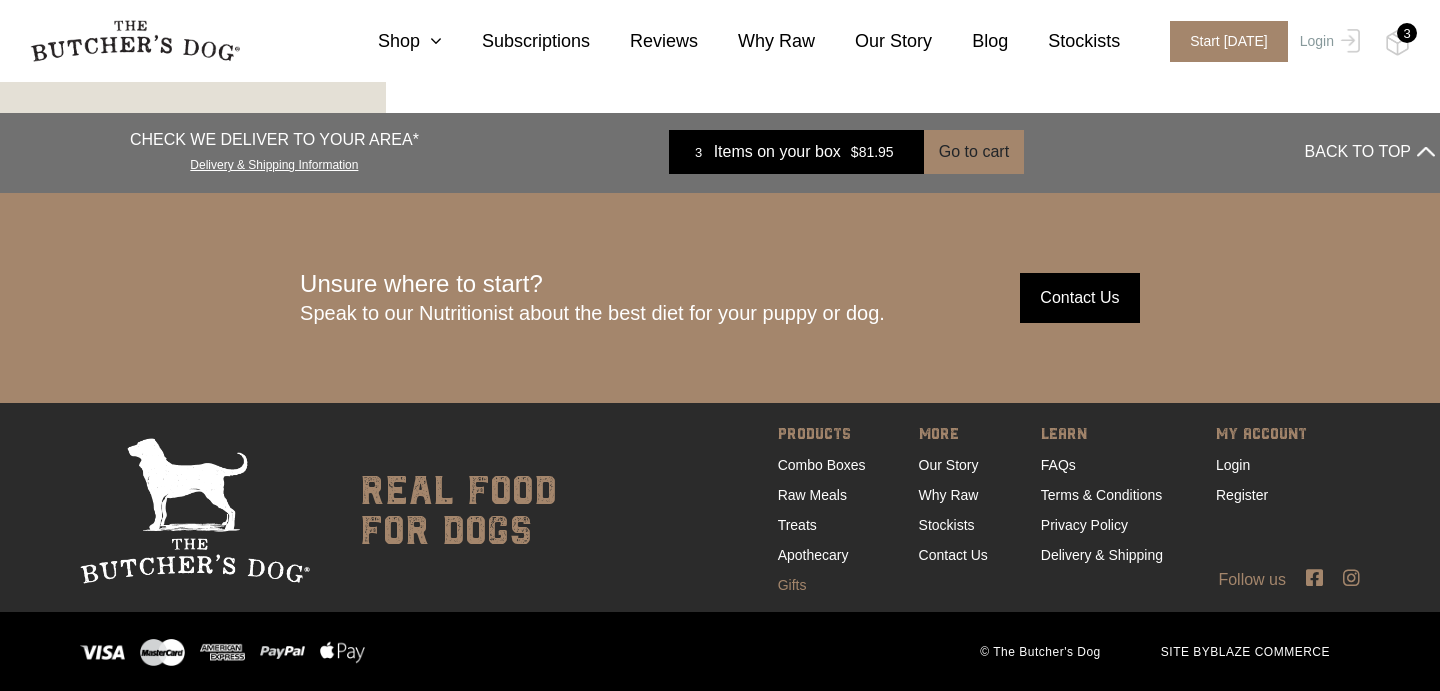 click on "Gifts" at bounding box center (792, 585) 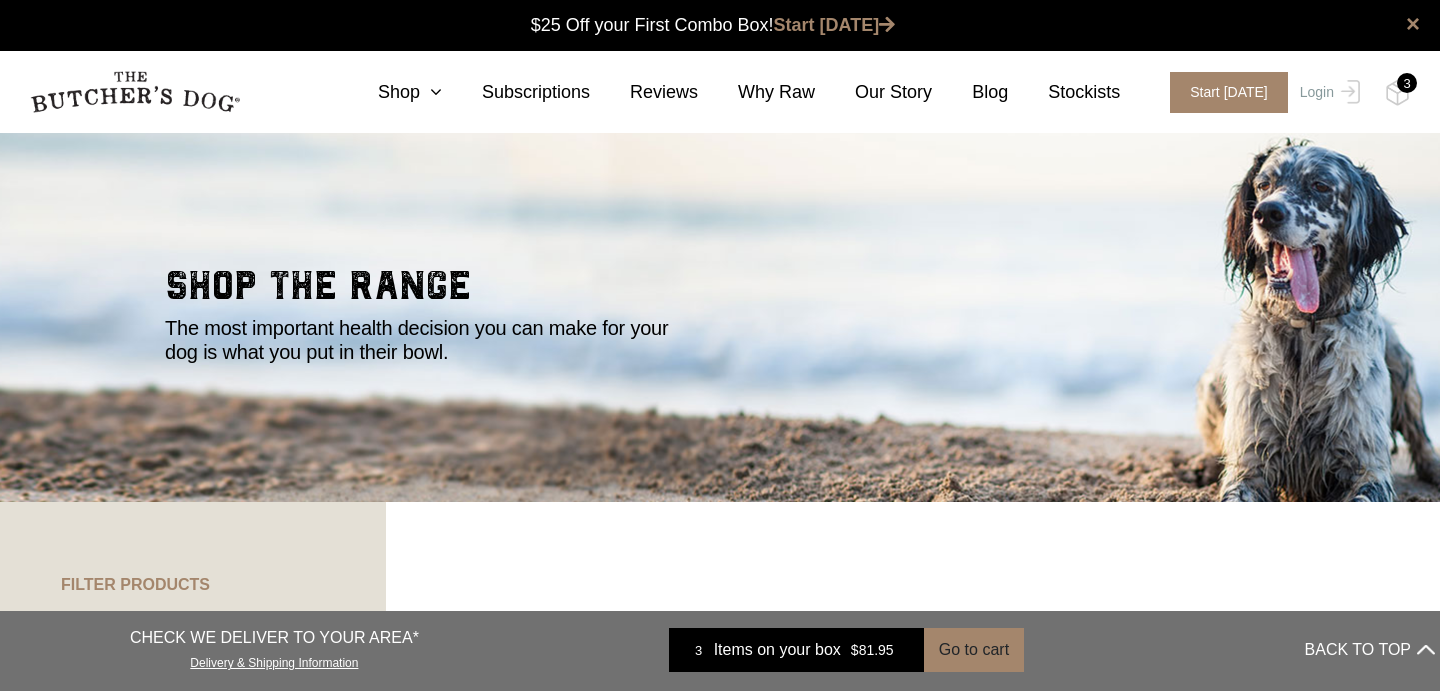 scroll, scrollTop: 0, scrollLeft: 0, axis: both 